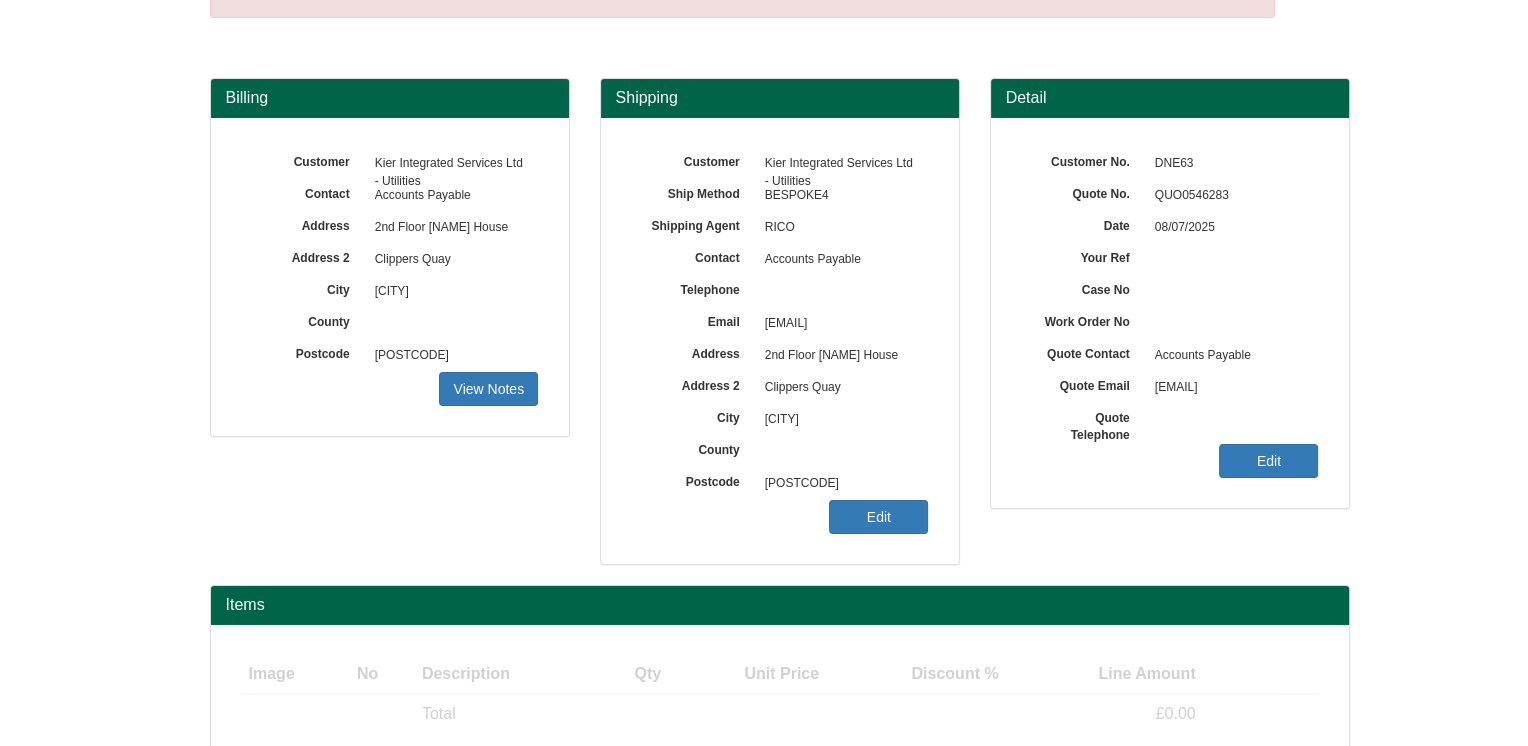 scroll, scrollTop: 224, scrollLeft: 0, axis: vertical 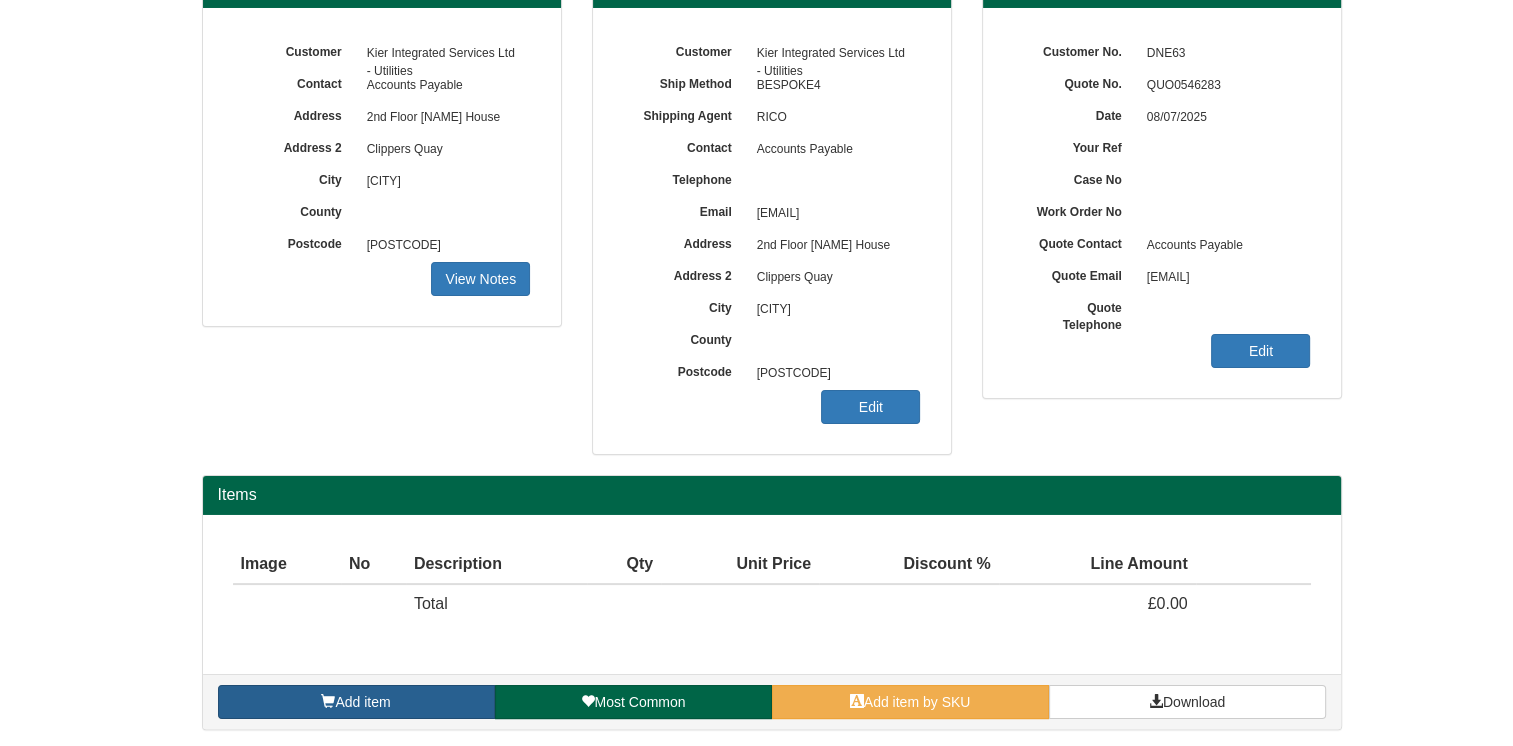 click on "Add item" at bounding box center (356, 702) 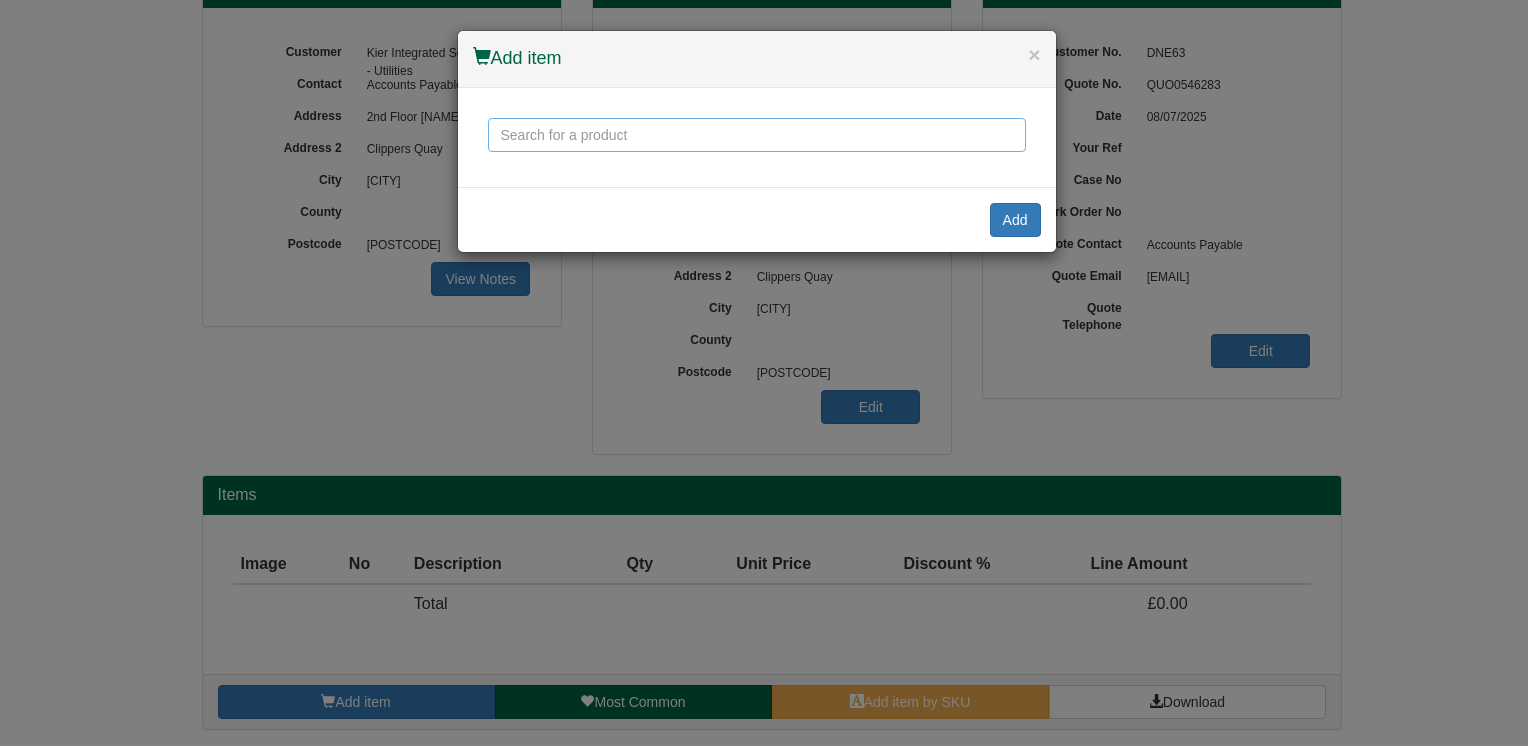 click at bounding box center [757, 135] 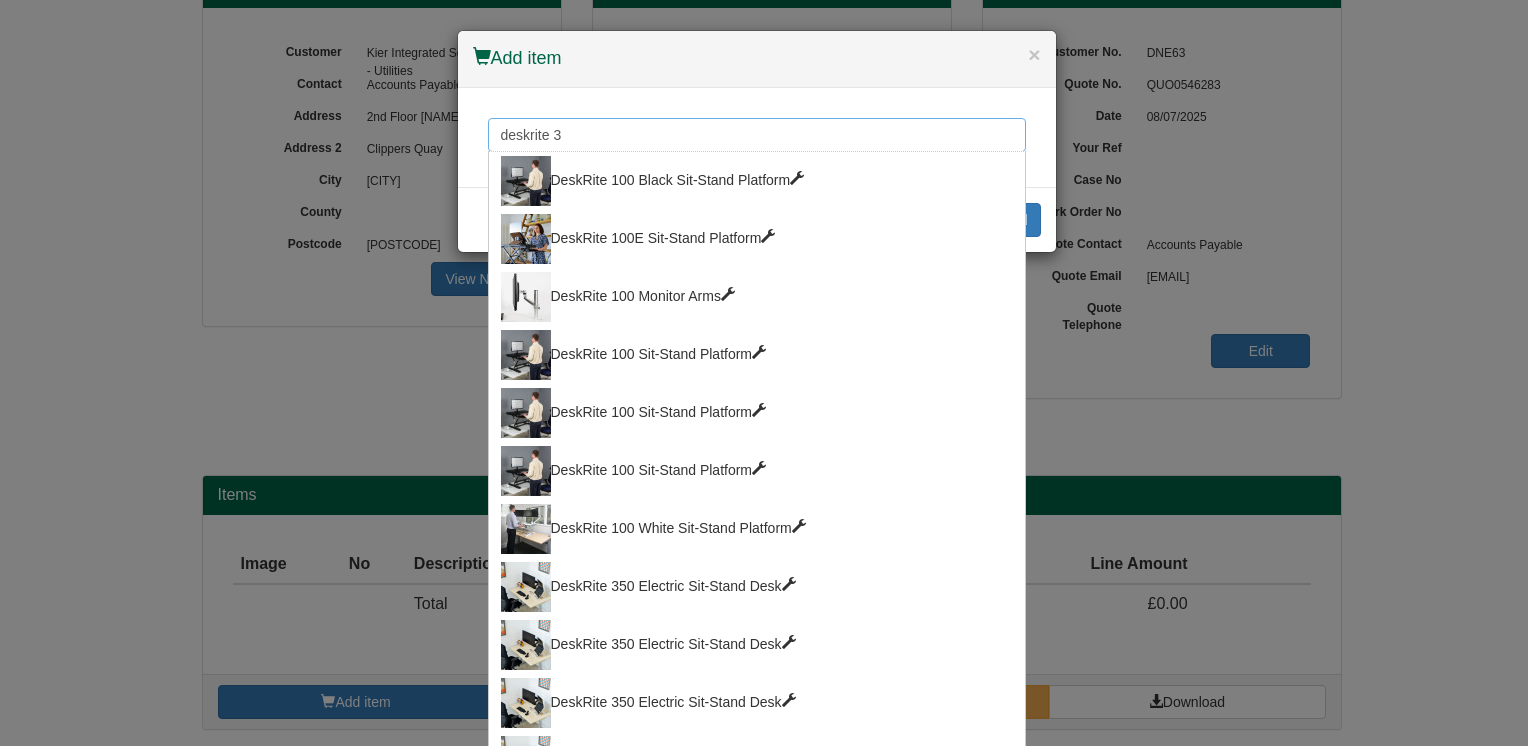 scroll, scrollTop: 0, scrollLeft: 0, axis: both 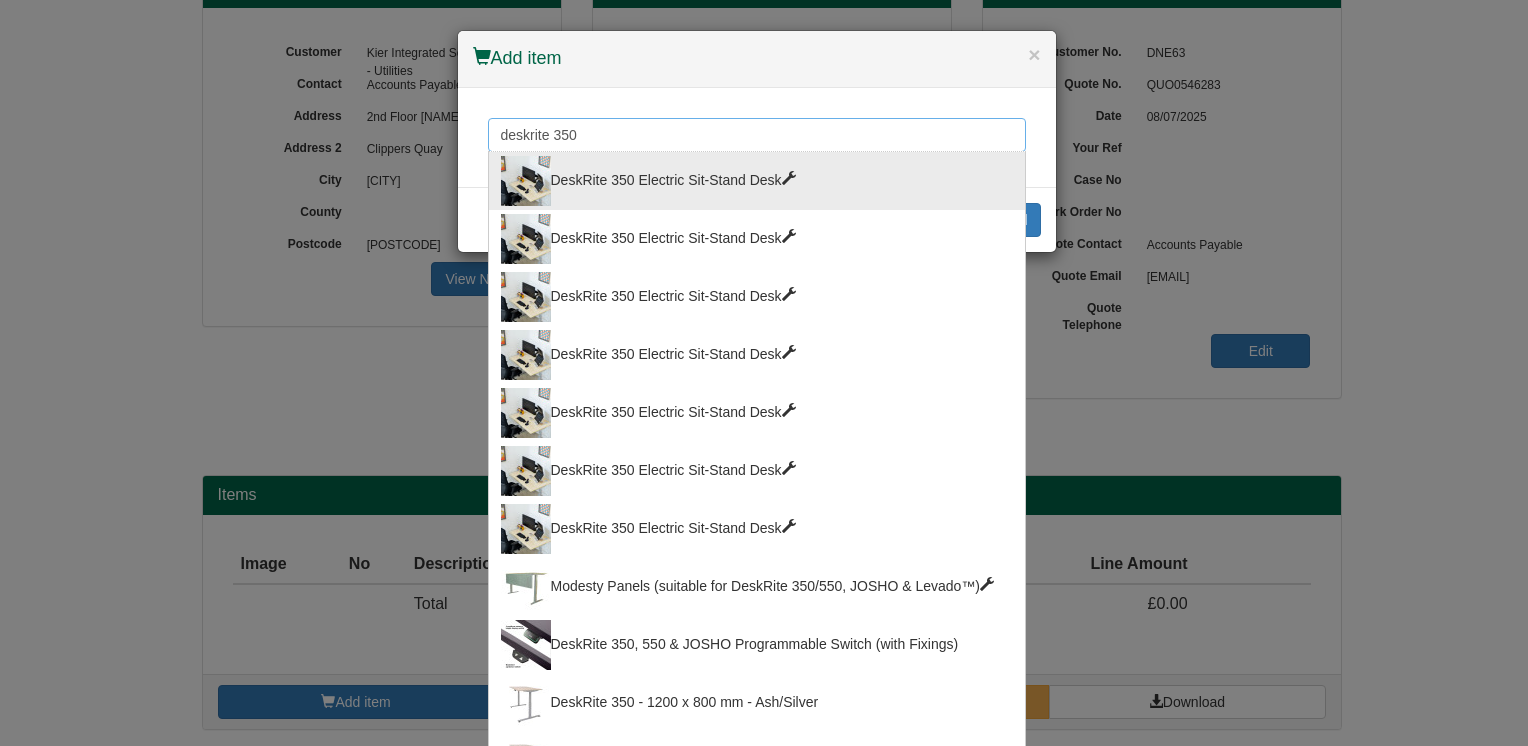 type on "deskrite 350" 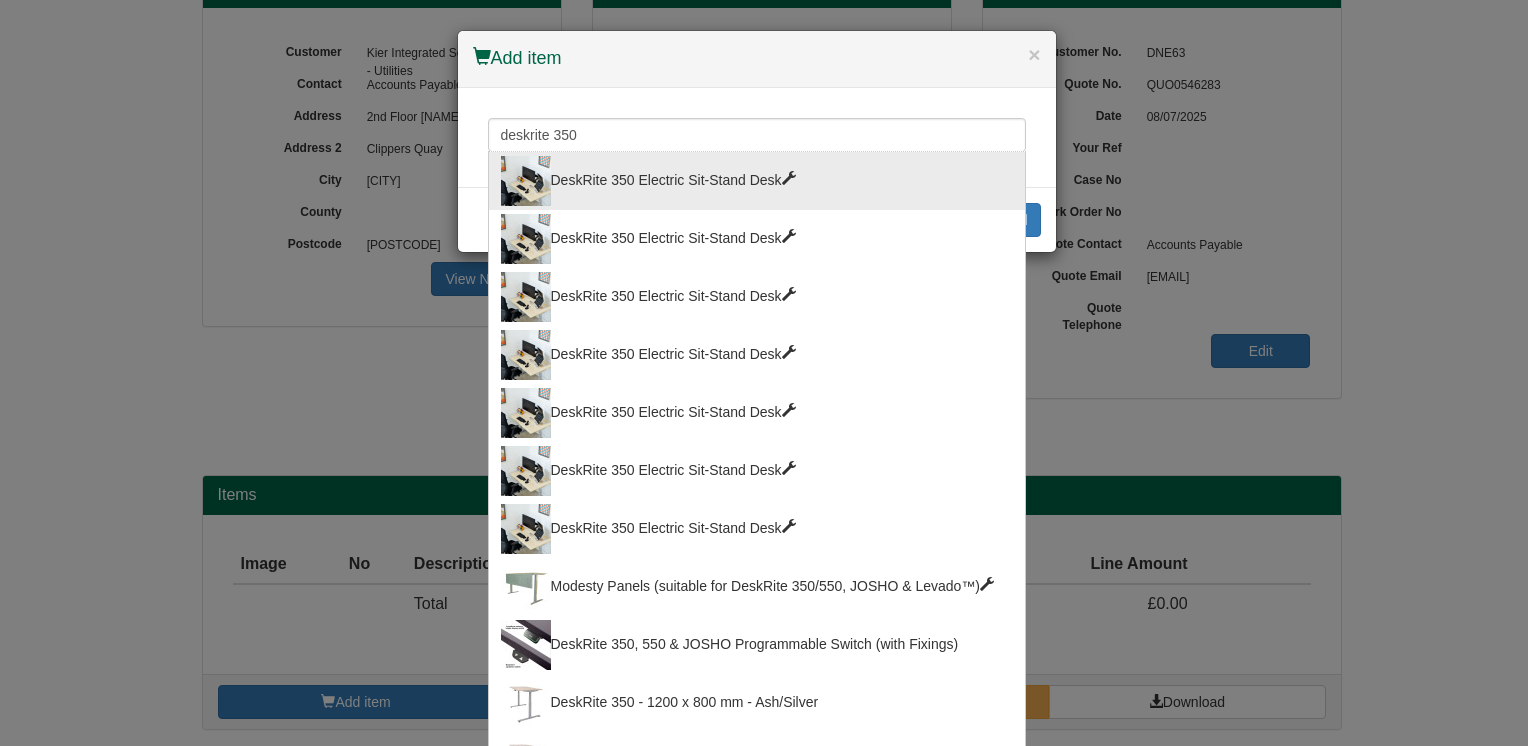 click on "DeskRite 350 Electric Sit-Stand Desk" at bounding box center [757, 181] 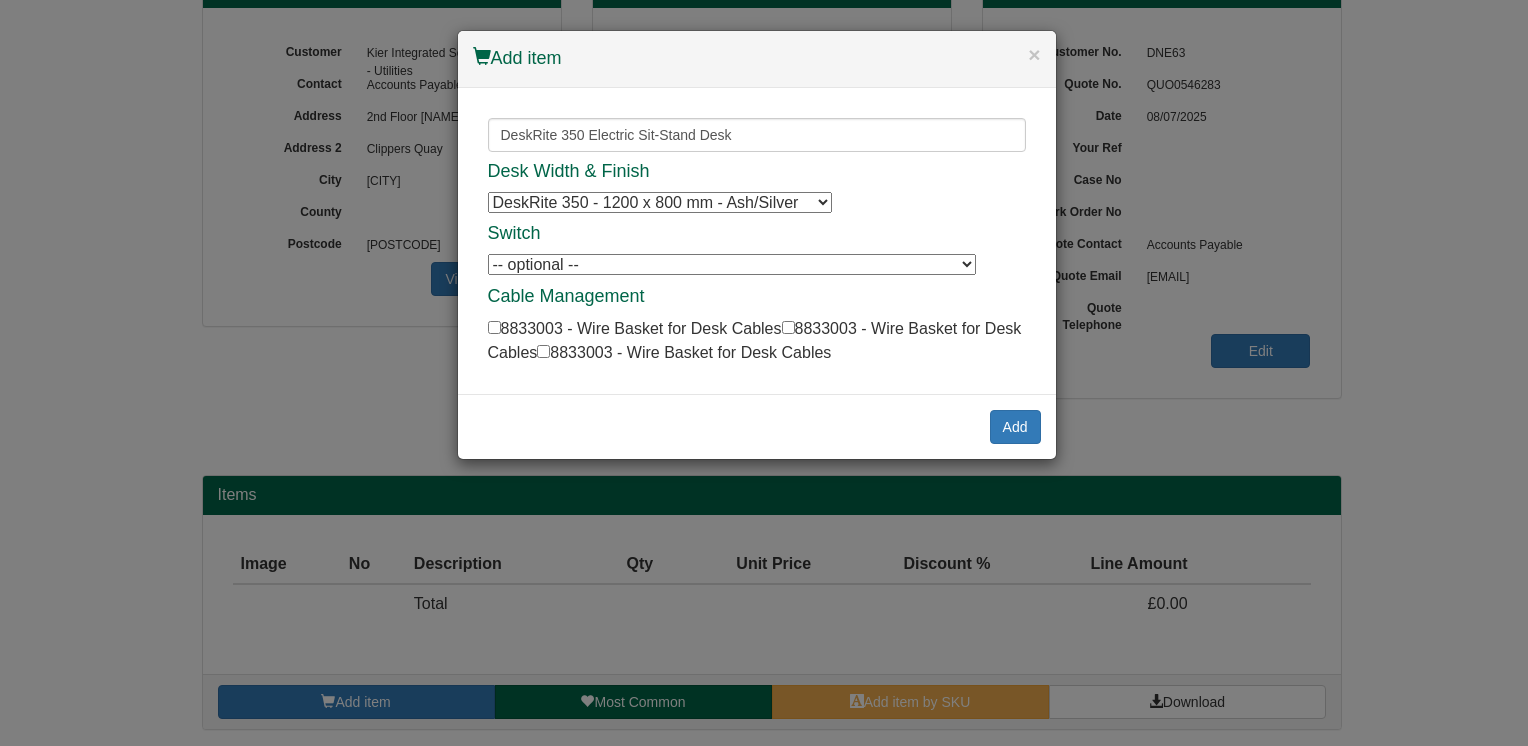 click on "DeskRite 350 - 1200 x 800 mm - Ash/Silver DeskRite 350 - 1200 x 800 mm - Ash/Silver DeskRite 350 - 1200 x 800 mm - Ash/Silver DeskRite 350 - 1200 x 800 mm - White/Silver DeskRite 350 - 1200 x 800 mm - White/Silver DeskRite 350 - 1200 x 800 mm - White/Silver DeskRite 350 - 1200 x 800 mm - Black/Silver DeskRite 350 - 1200 x 800 mm - Black/Silver DeskRite 350 - 1200 x 800 mm - Black/Silver DeskRite 350 - 1200 x 800 mm - Ash/White DeskRite 350 - 1200 x 800 mm - Ash/White DeskRite 350 - 1200 x 800 mm - Ash/White DeskRite 350 - 1200 x 800 mm - Ash/Black DeskRite 350 - 1200 x 800 mm - Ash/Black DeskRite 350 - 1200 x 800 mm - Ash/Black DeskRite 350 - 1200 x 800 mm - White/White DeskRite 350 - 1200 x 800 mm - White/White DeskRite 350 - 1200 x 800 mm - White/White" at bounding box center (660, 202) 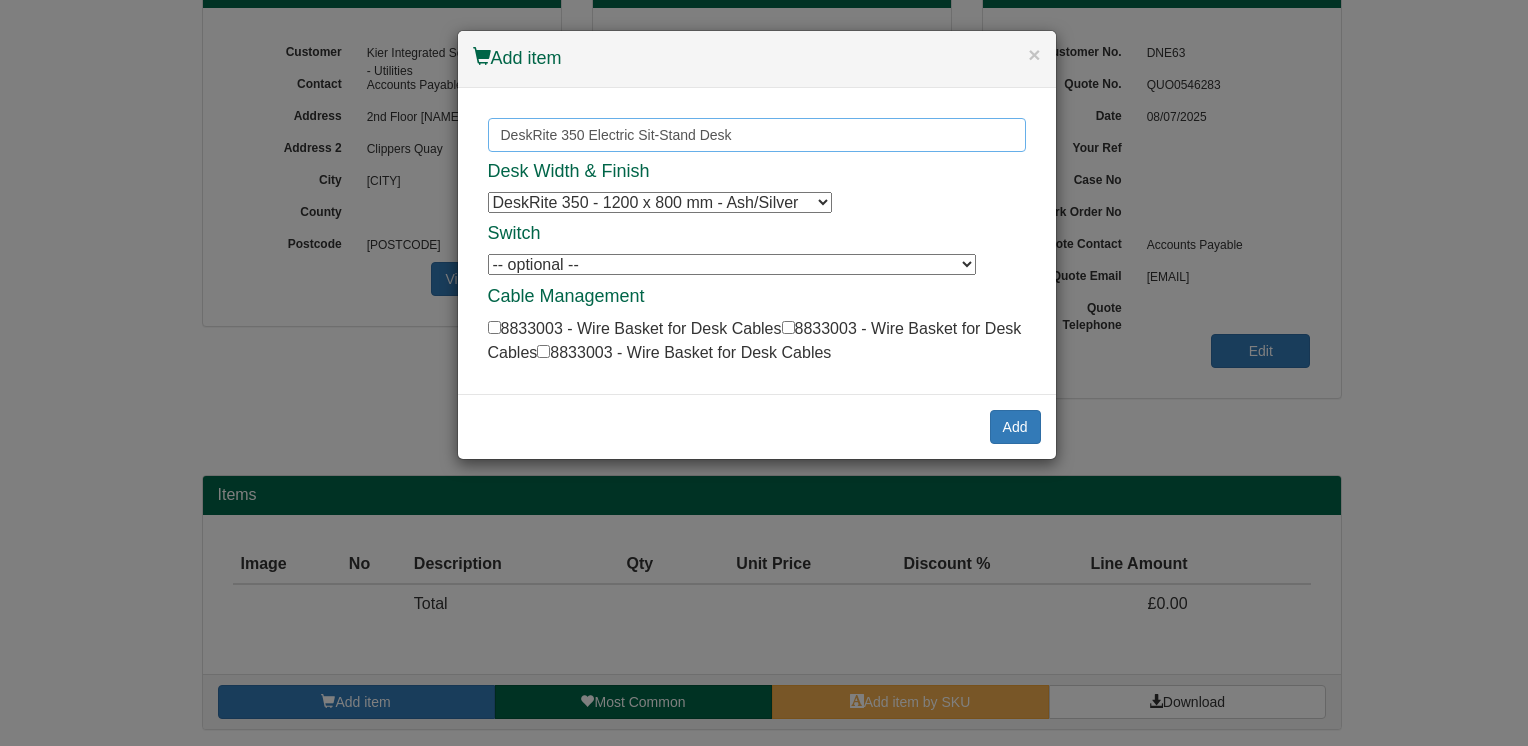 click on "DeskRite 350 Electric Sit-Stand Desk" at bounding box center [757, 135] 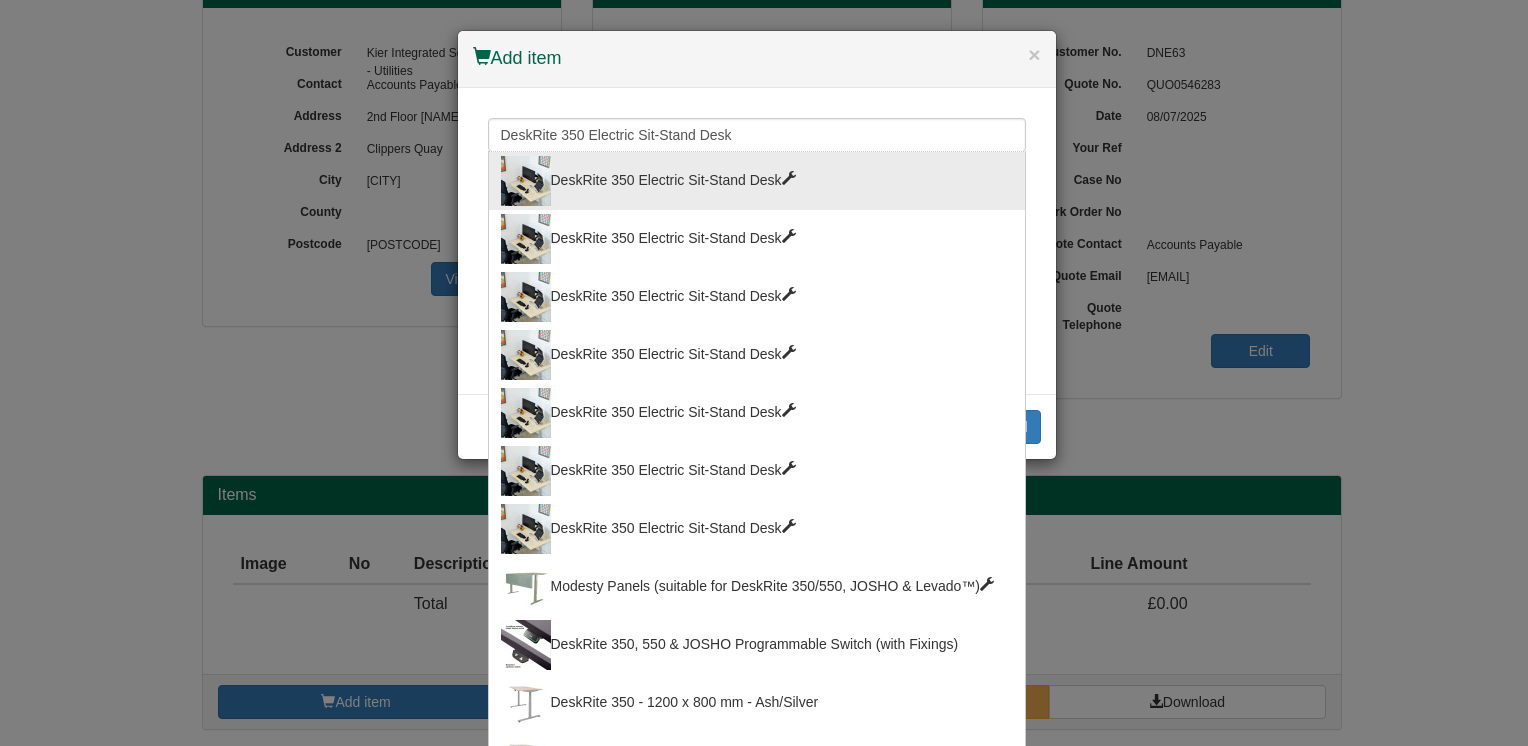 click at bounding box center [789, 178] 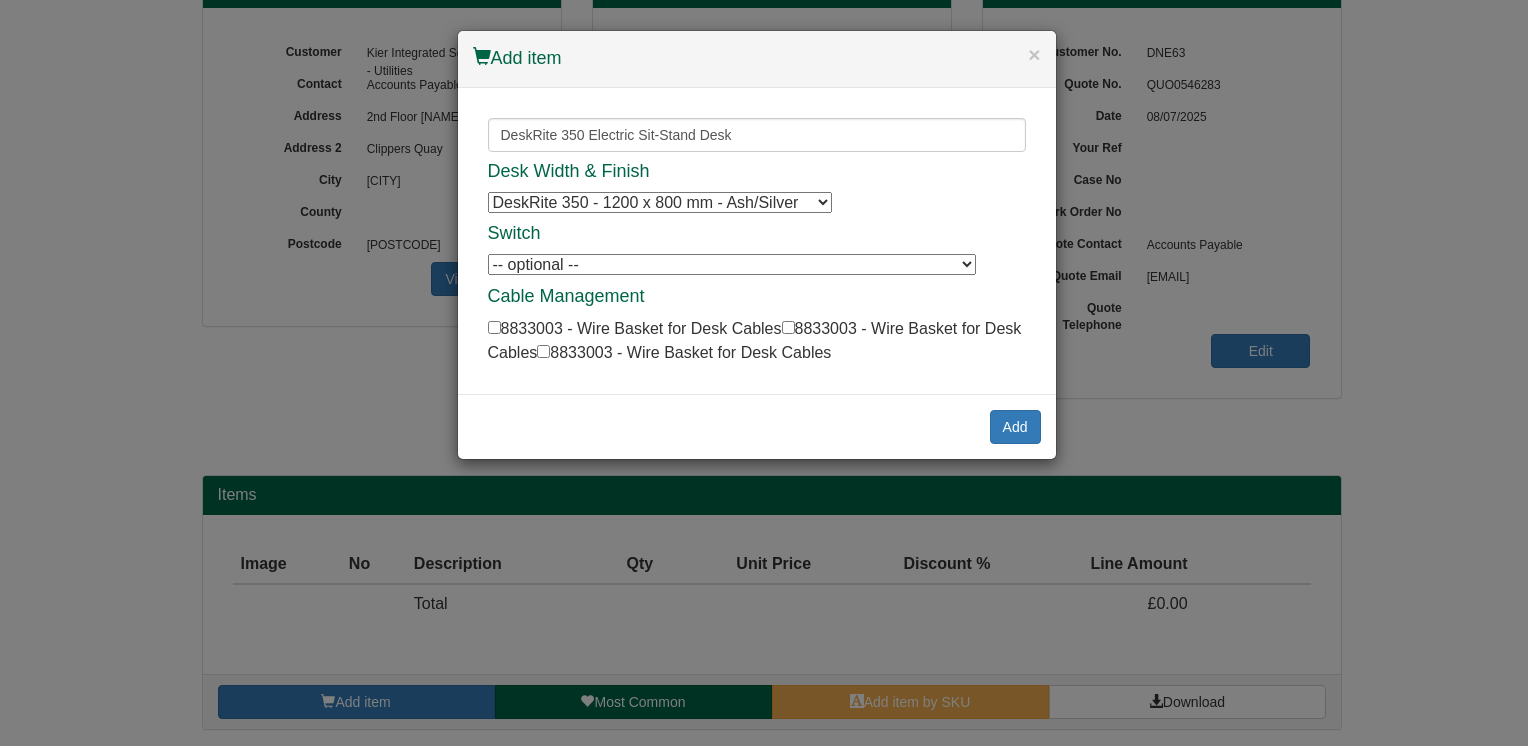 click on "DeskRite 350 - 1200 x 800 mm - Ash/Silver DeskRite 350 - 1200 x 800 mm - Ash/Silver DeskRite 350 - 1200 x 800 mm - Ash/Silver DeskRite 350 - 1200 x 800 mm - White/Silver DeskRite 350 - 1200 x 800 mm - White/Silver DeskRite 350 - 1200 x 800 mm - White/Silver DeskRite 350 - 1200 x 800 mm - Black/Silver DeskRite 350 - 1200 x 800 mm - Black/Silver DeskRite 350 - 1200 x 800 mm - Black/Silver DeskRite 350 - 1200 x 800 mm - Ash/White DeskRite 350 - 1200 x 800 mm - Ash/White DeskRite 350 - 1200 x 800 mm - Ash/White DeskRite 350 - 1200 x 800 mm - Ash/Black DeskRite 350 - 1200 x 800 mm - Ash/Black DeskRite 350 - 1200 x 800 mm - Ash/Black DeskRite 350 - 1200 x 800 mm - White/White DeskRite 350 - 1200 x 800 mm - White/White DeskRite 350 - 1200 x 800 mm - White/White" at bounding box center (660, 202) 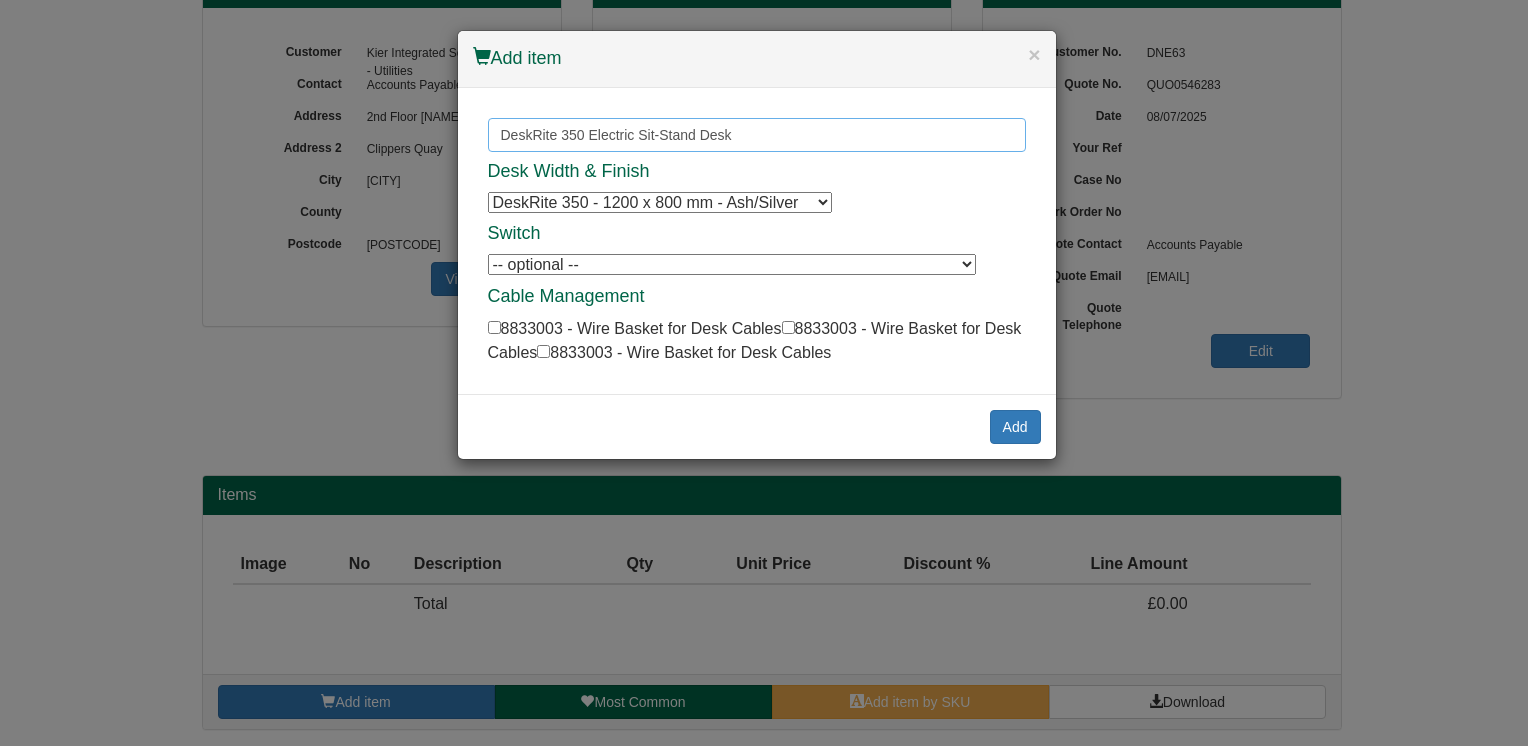 click on "DeskRite 350 Electric Sit-Stand Desk" at bounding box center (757, 135) 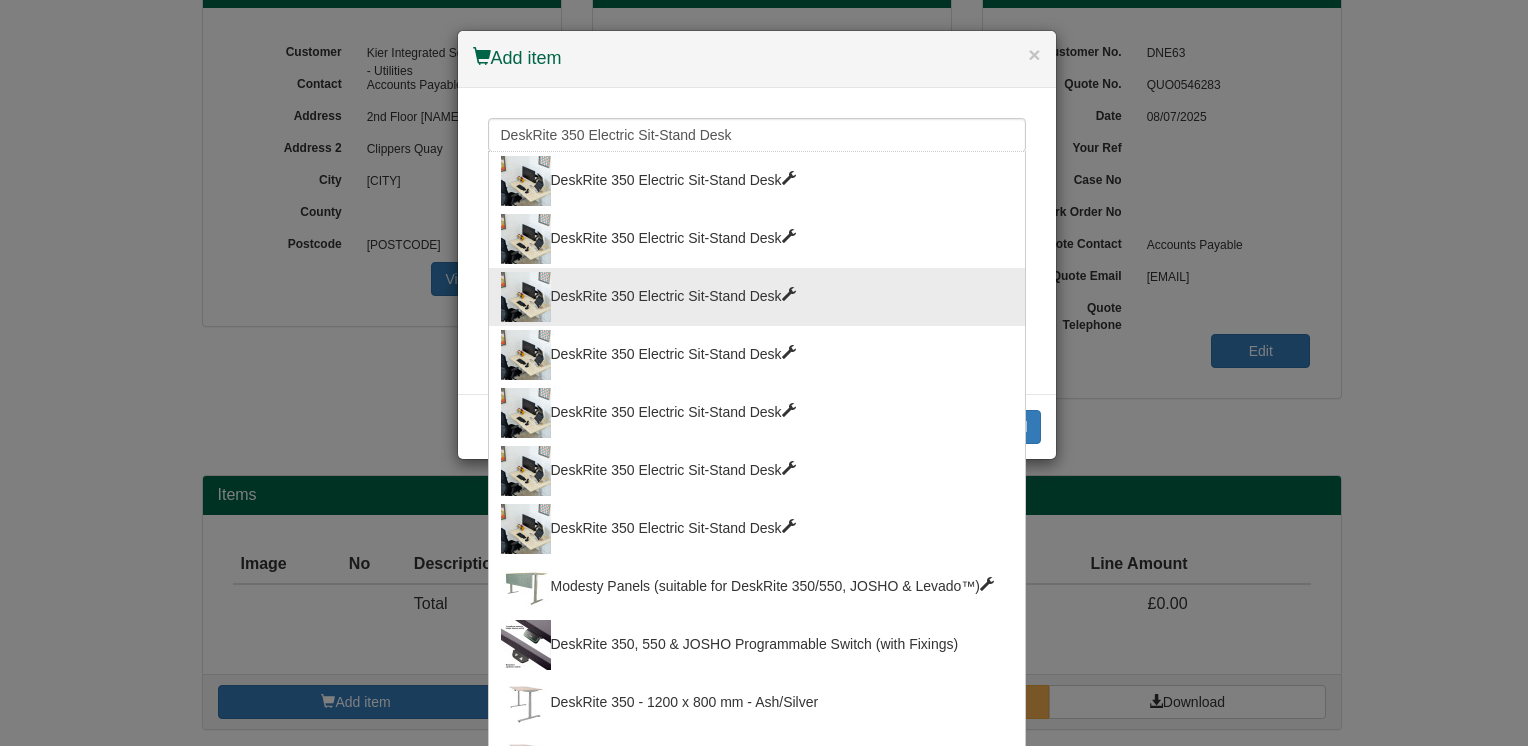 click on "DeskRite 350 Electric Sit-Stand Desk" at bounding box center (757, 297) 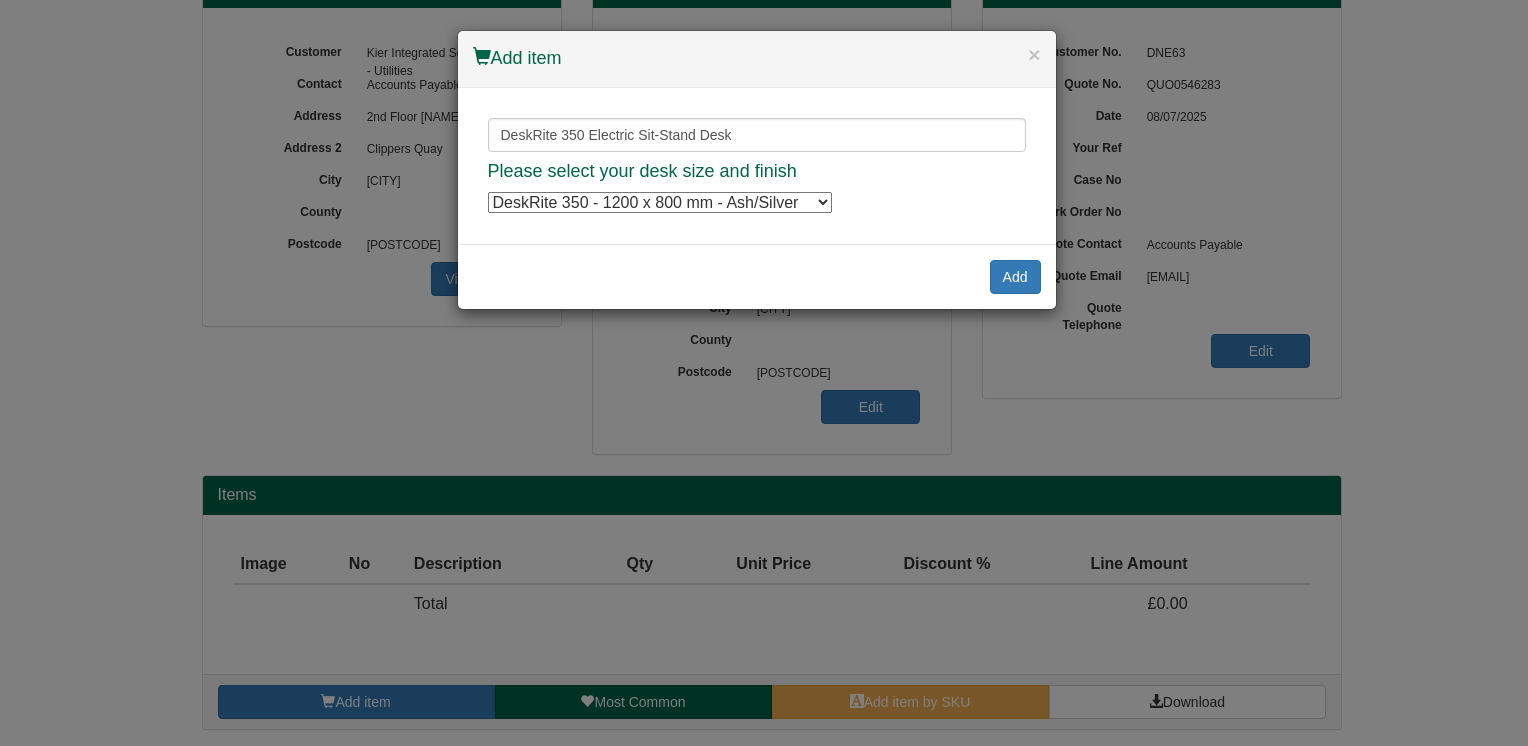 click on "DeskRite 350 - 1200 x 800 mm - Ash/Silver DeskRite 350 - 1200 x 800 mm - Ash/Silver DeskRite 350 - 1200 x 800 mm - Ash/Silver DeskRite 350 - 1200 x 800 mm - Ash/Silver DeskRite 350 - 1400 x 800 mm - Ash/Silver DeskRite 350 - 1400 x 800 mm - Ash/Silver DeskRite 350 - 1400 x 800 mm - Ash/Silver DeskRite 350 - 1400 x 800 mm - Ash/Silver DeskRite 350 - 1600 x 800 mm - Ash/Silver DeskRite 350 - 1600 x 800 mm - Ash/Silver DeskRite 350 - 1600 x 800 mm - Ash/Silver DeskRite 350 - 1600 x 800 mm - Ash/Silver DeskRite 350 - 1800 x 800 mm - Ash/Silver DeskRite 350 - 1800 x 800 mm - Ash/Silver DeskRite 350 - 1800 x 800 mm - Ash/Silver DeskRite 350 - 1800 x 800 mm - Ash/Silver DeskRite 350 - 1200 x 800 mm - White/White DeskRite 350 - 1200 x 800 mm - White/White DeskRite 350 - 1200 x 800 mm - White/White DeskRite 350 - 1200 x 800 mm - White/White DeskRite 350 - 1400 x 800 mm - White/White DeskRite 350 - 1400 x 800 mm - White/White DeskRite 350 - 1400 x 800 mm - White/White DeskRite 350 - 1400 x 800 mm - White/White" at bounding box center (660, 202) 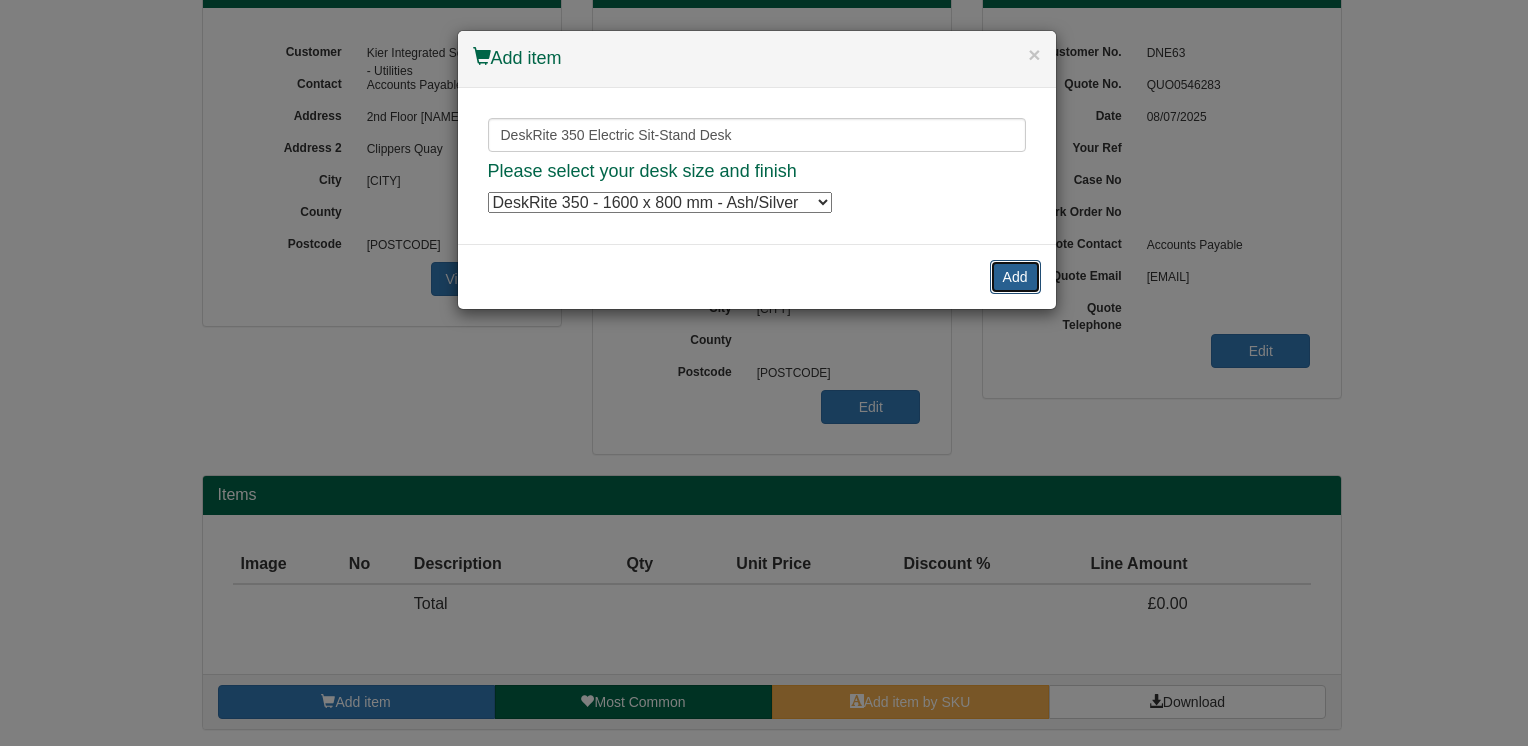 click on "Add" at bounding box center (1015, 277) 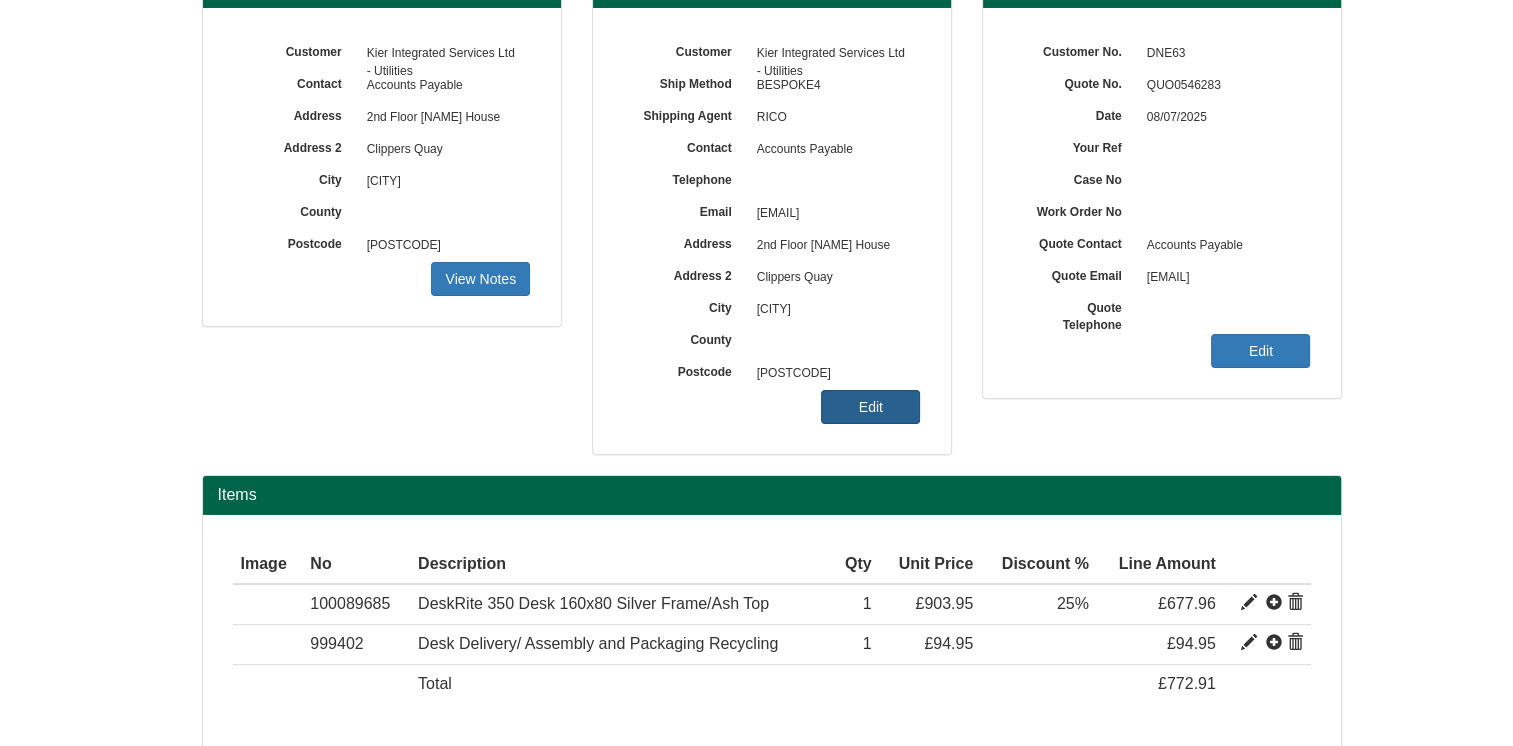 click on "Edit" at bounding box center [480, 279] 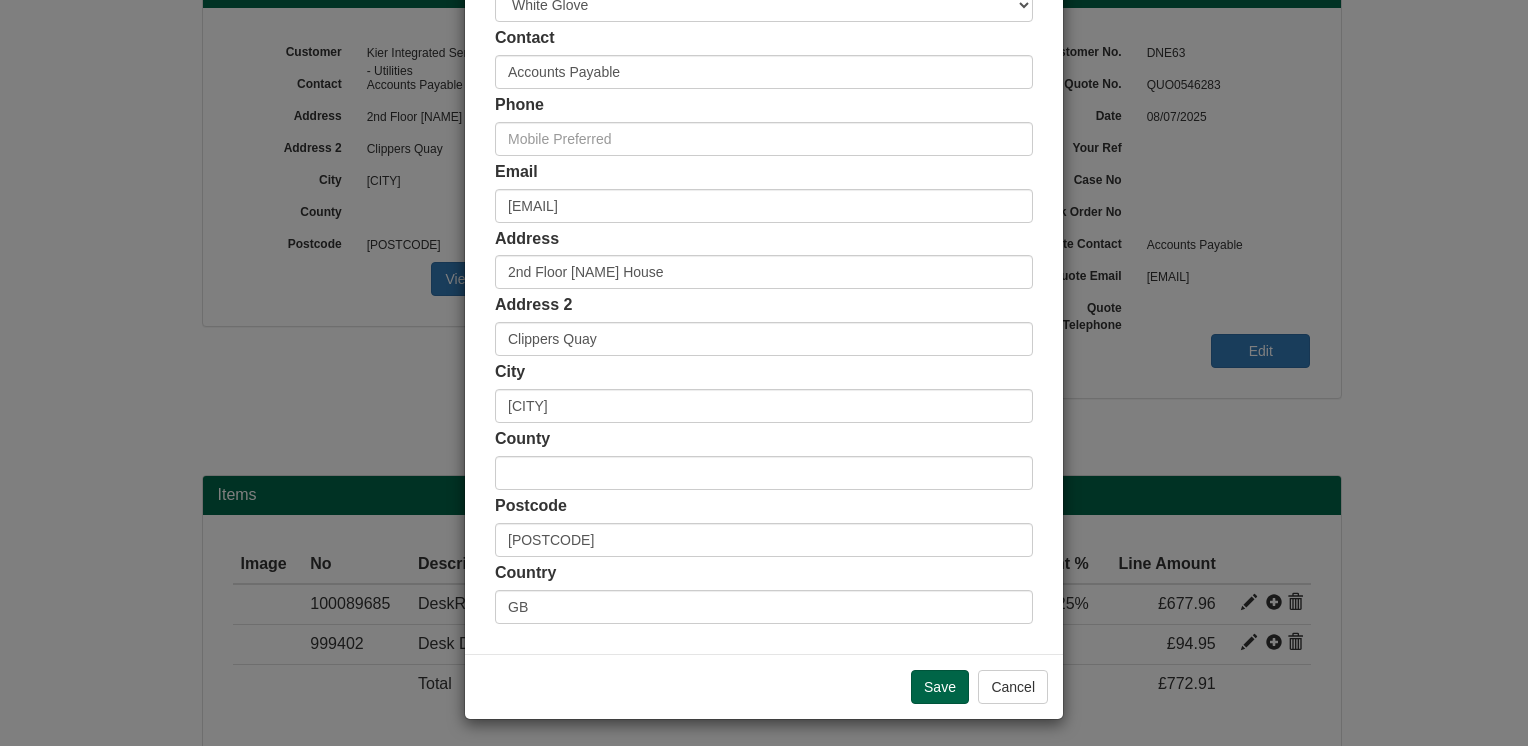 scroll, scrollTop: 360, scrollLeft: 0, axis: vertical 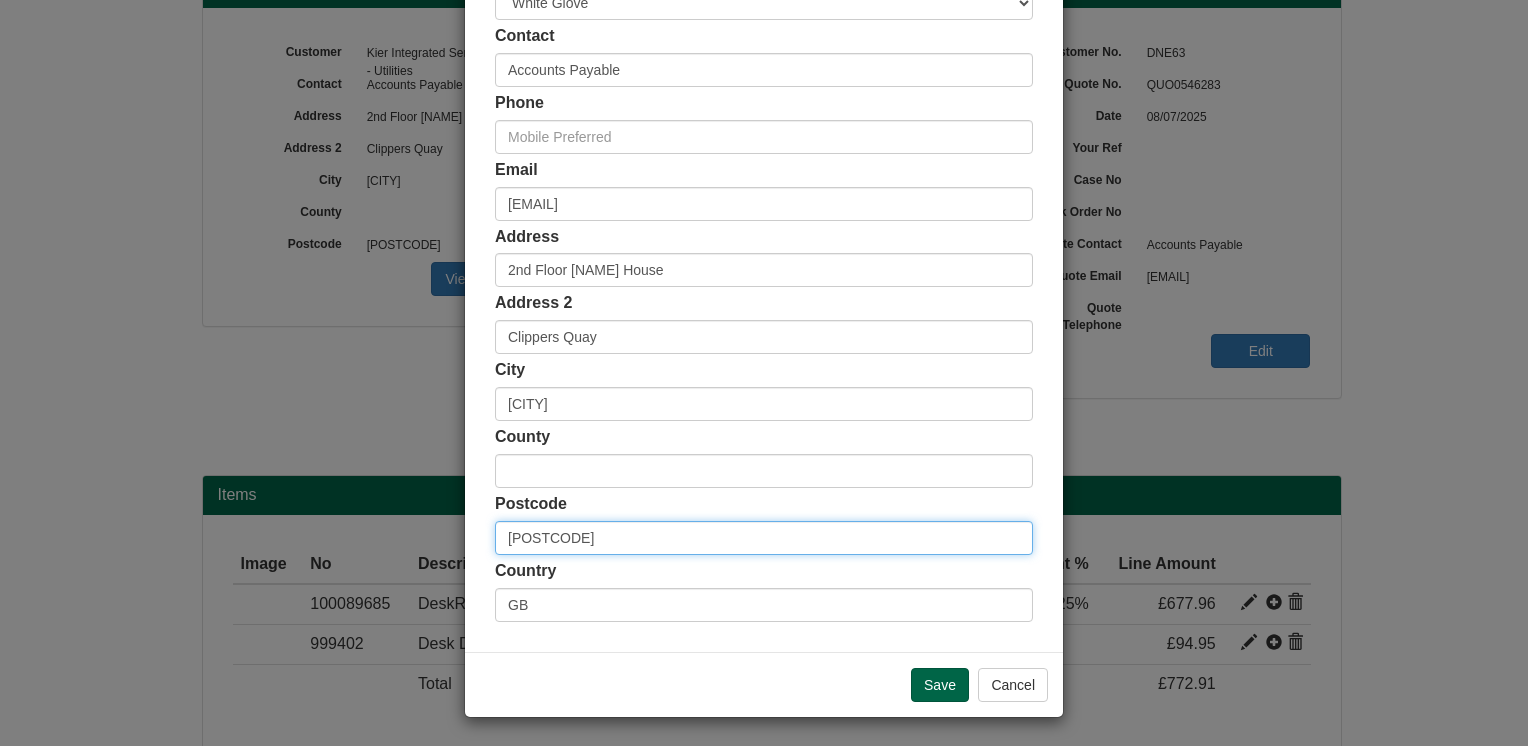 drag, startPoint x: 589, startPoint y: 538, endPoint x: 355, endPoint y: 515, distance: 235.12762 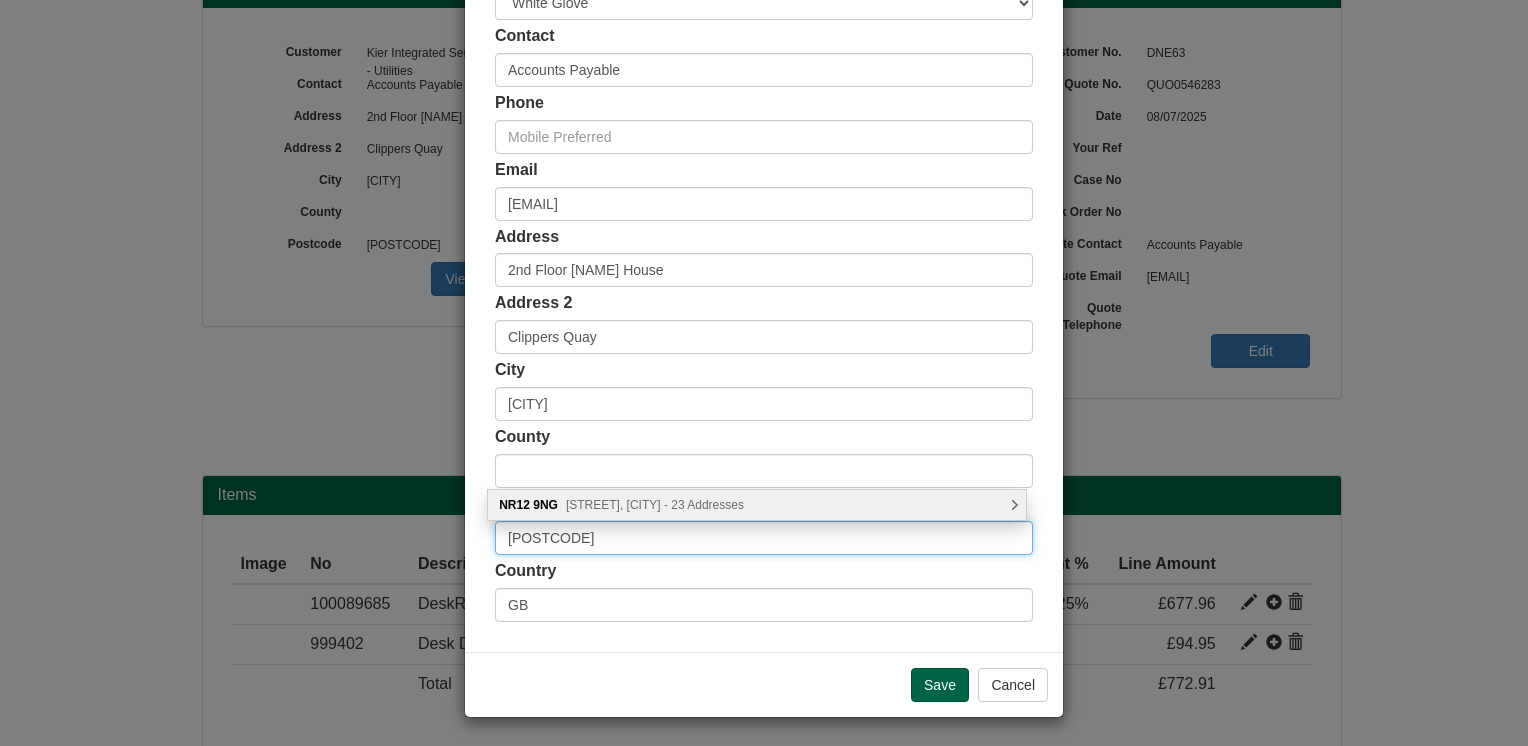type on "NR12 9NG" 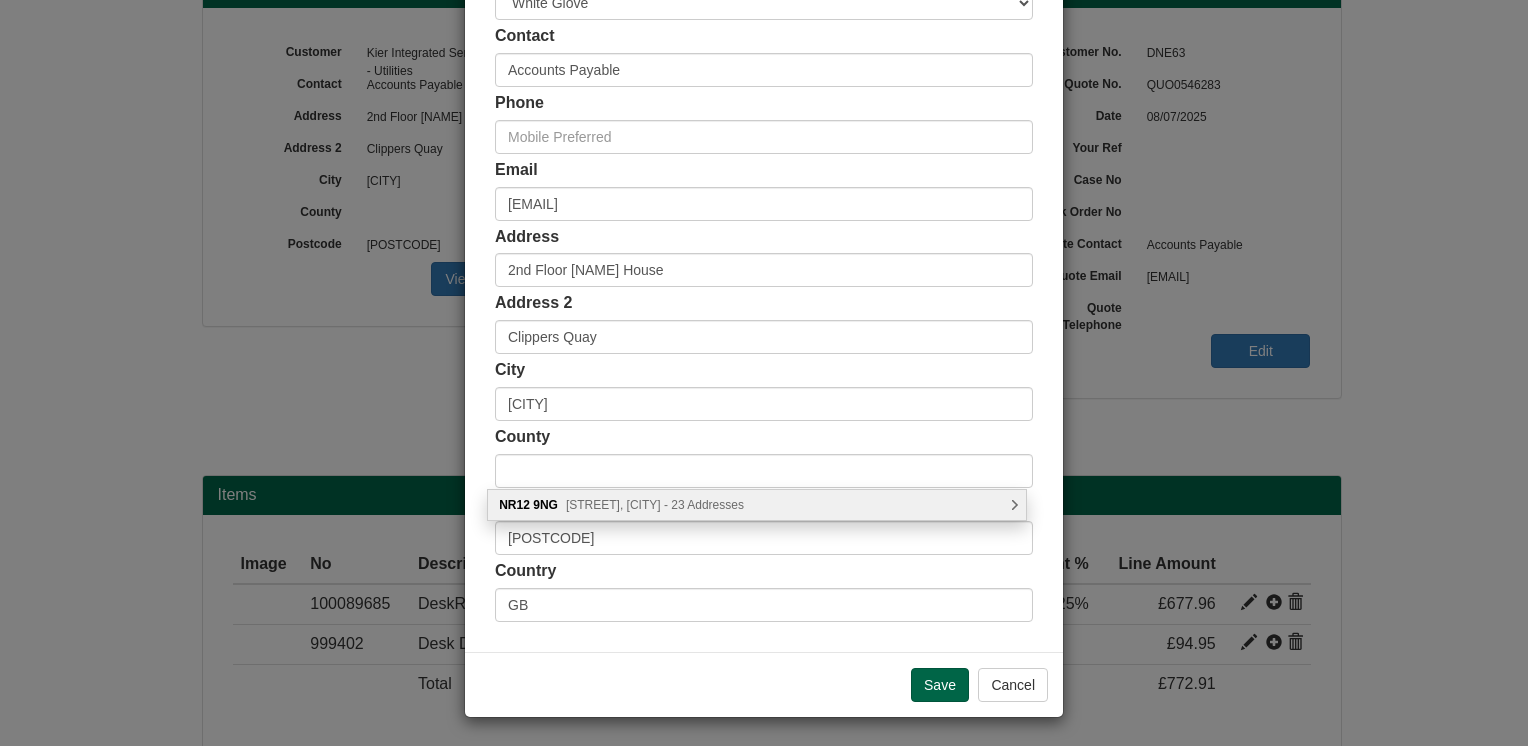 click on "NR12   9NG School Lane, Norwich - 23 Addresses" at bounding box center [757, 505] 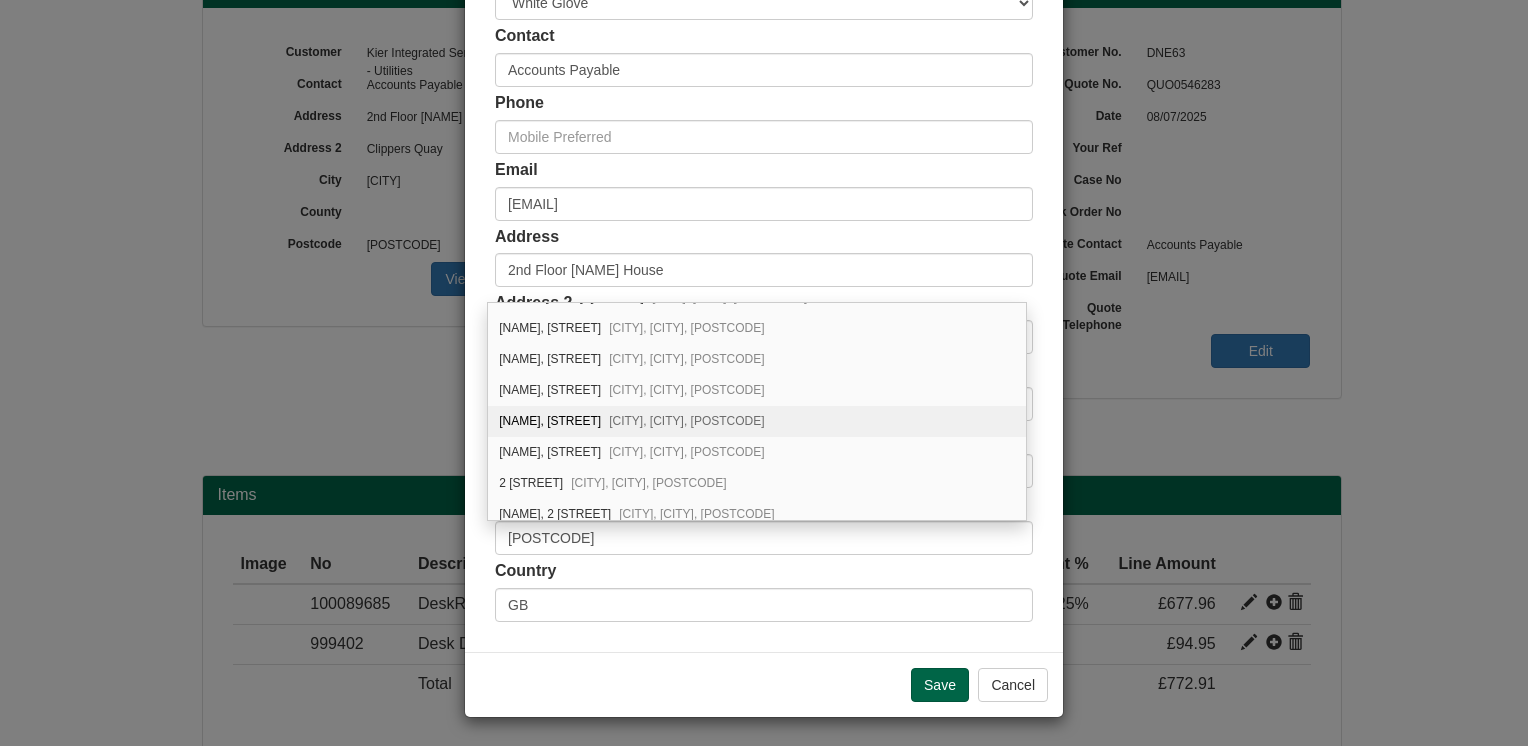 scroll, scrollTop: 400, scrollLeft: 0, axis: vertical 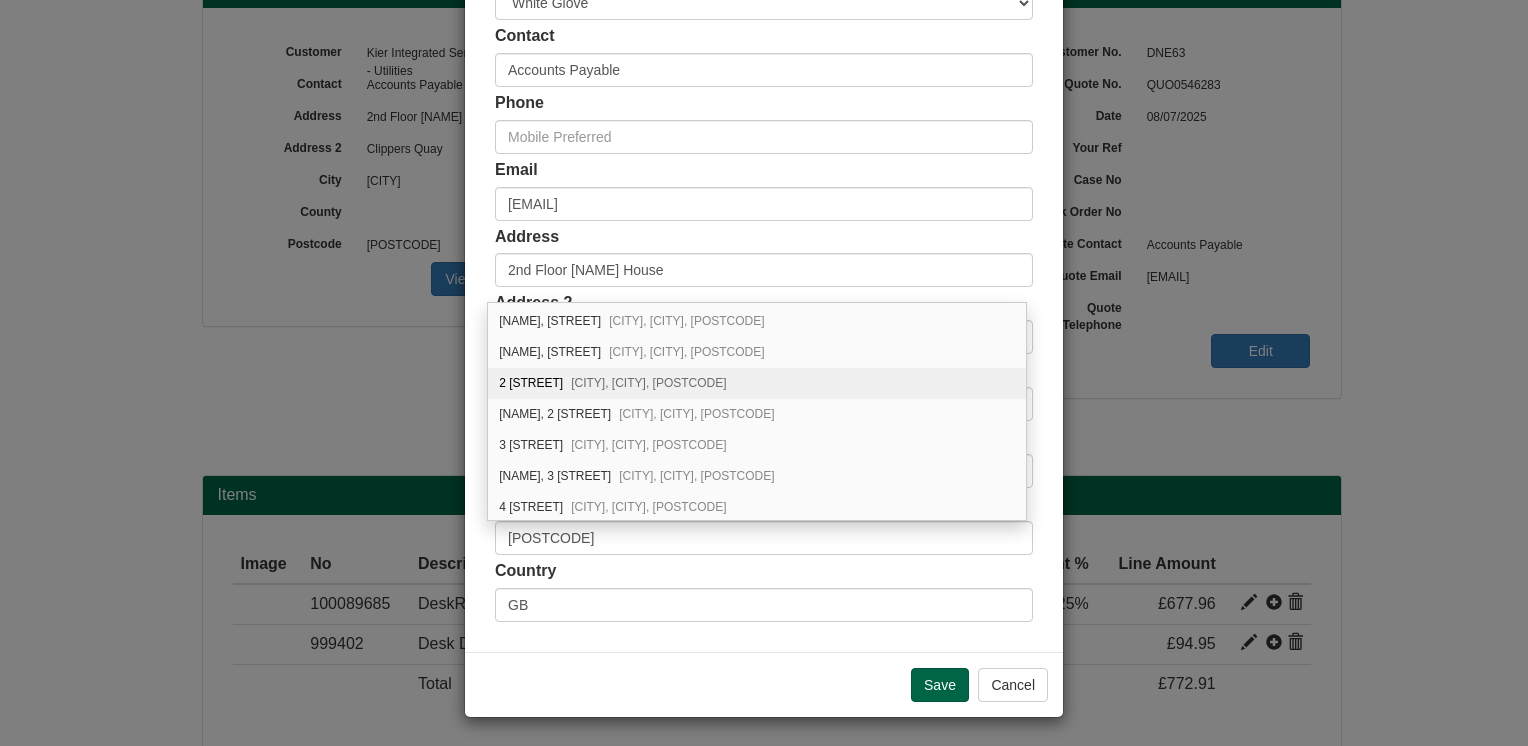 click on "2 School Lane Smallburgh, Norwich, NR12 9NG" at bounding box center (757, 383) 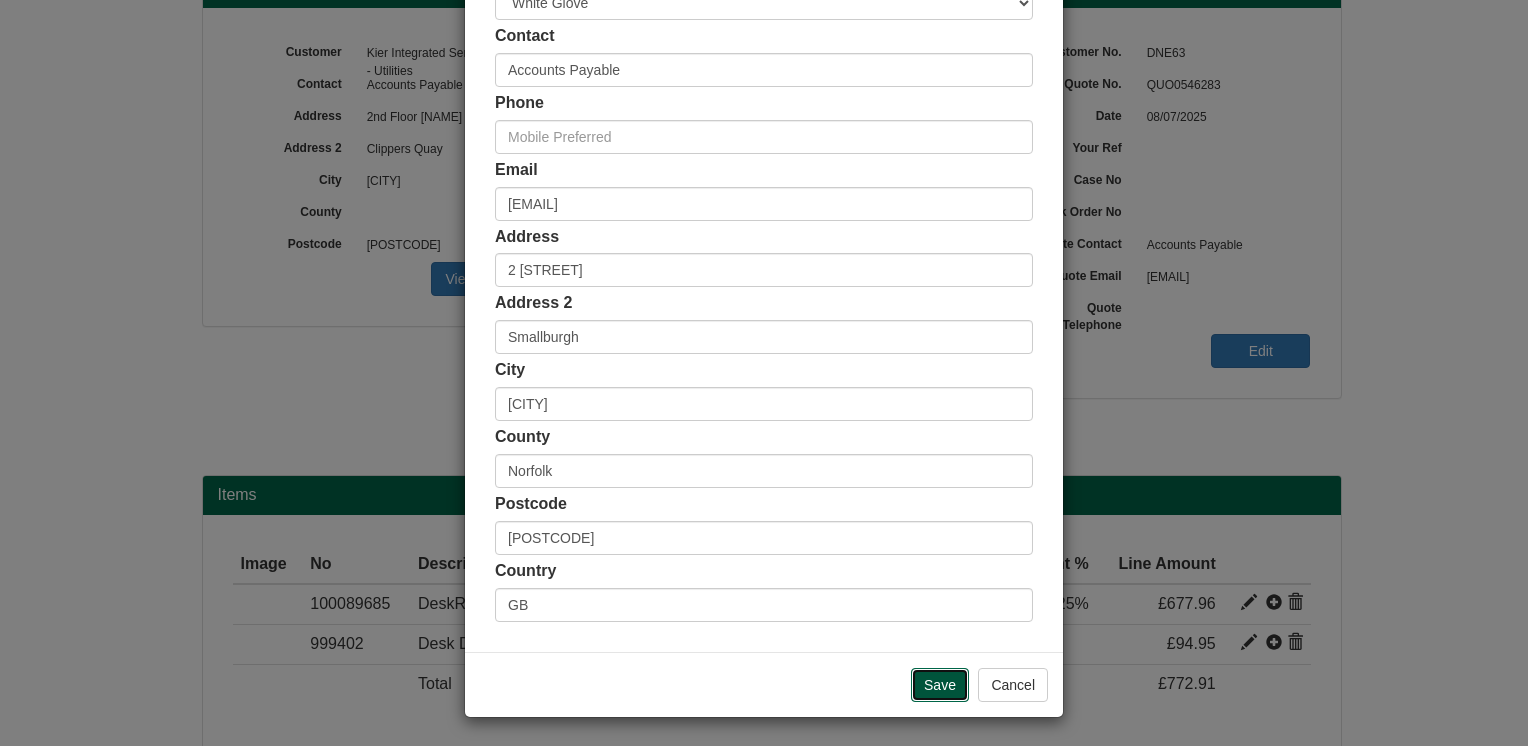 click on "Save" at bounding box center (940, 685) 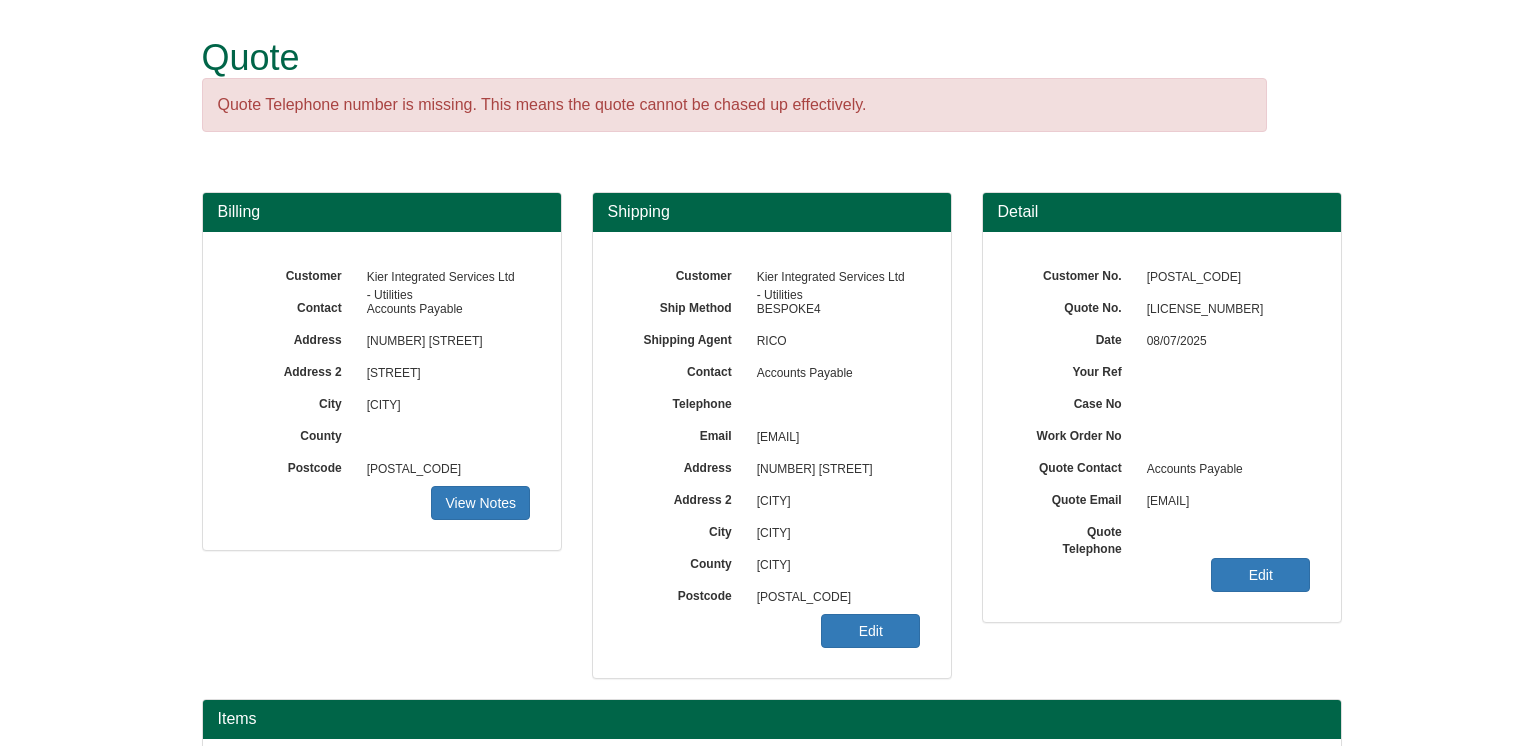 scroll, scrollTop: 0, scrollLeft: 0, axis: both 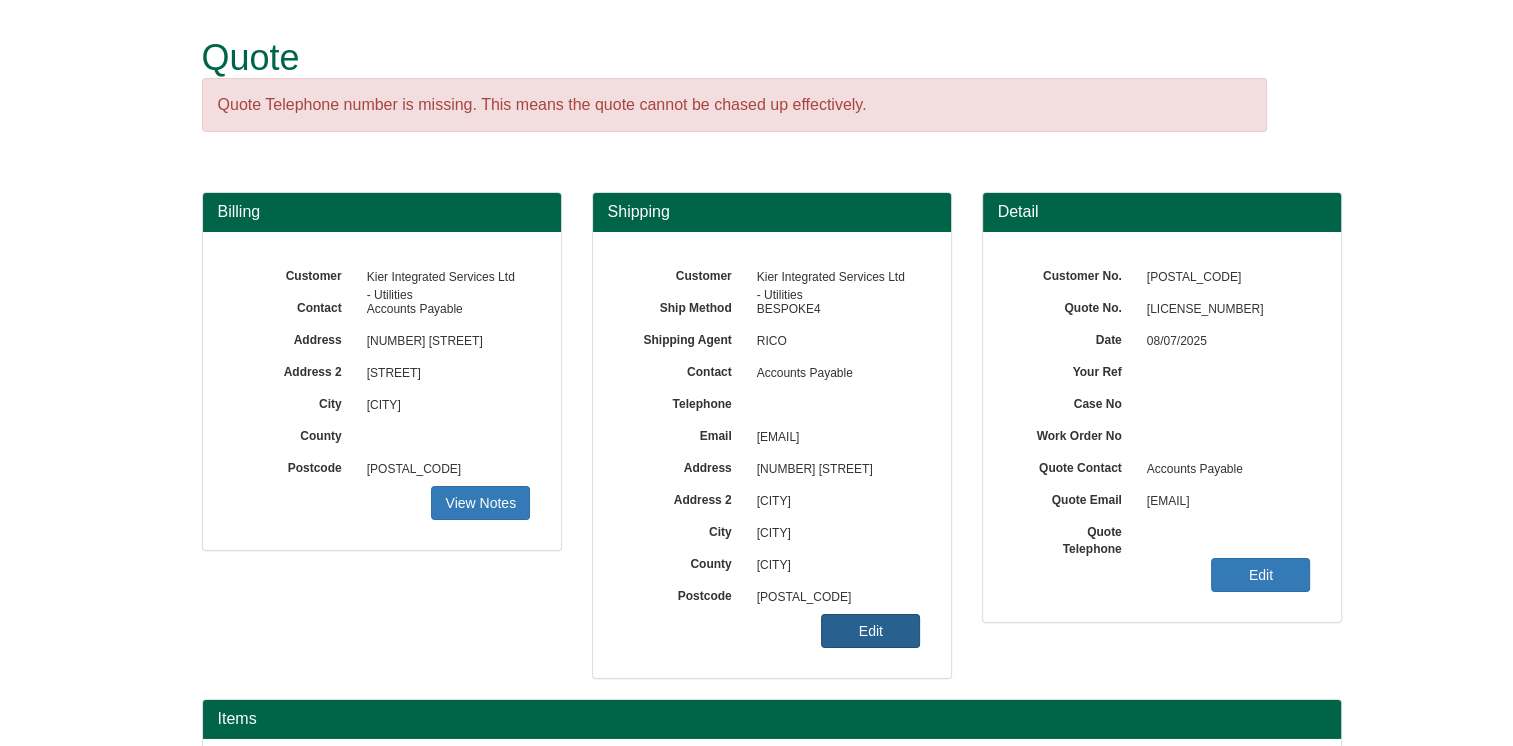 click on "Edit" at bounding box center (480, 503) 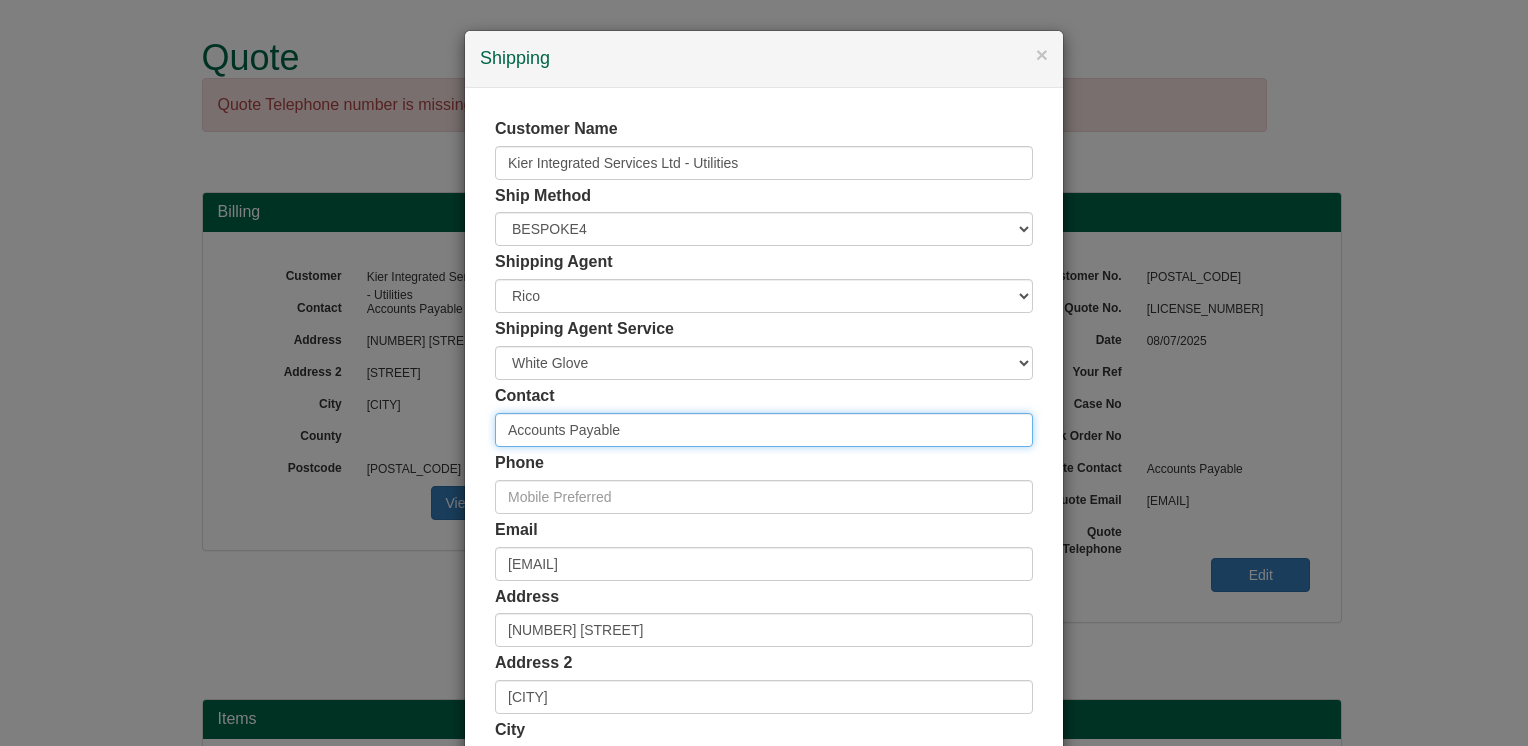 drag, startPoint x: 631, startPoint y: 425, endPoint x: 420, endPoint y: 442, distance: 211.68373 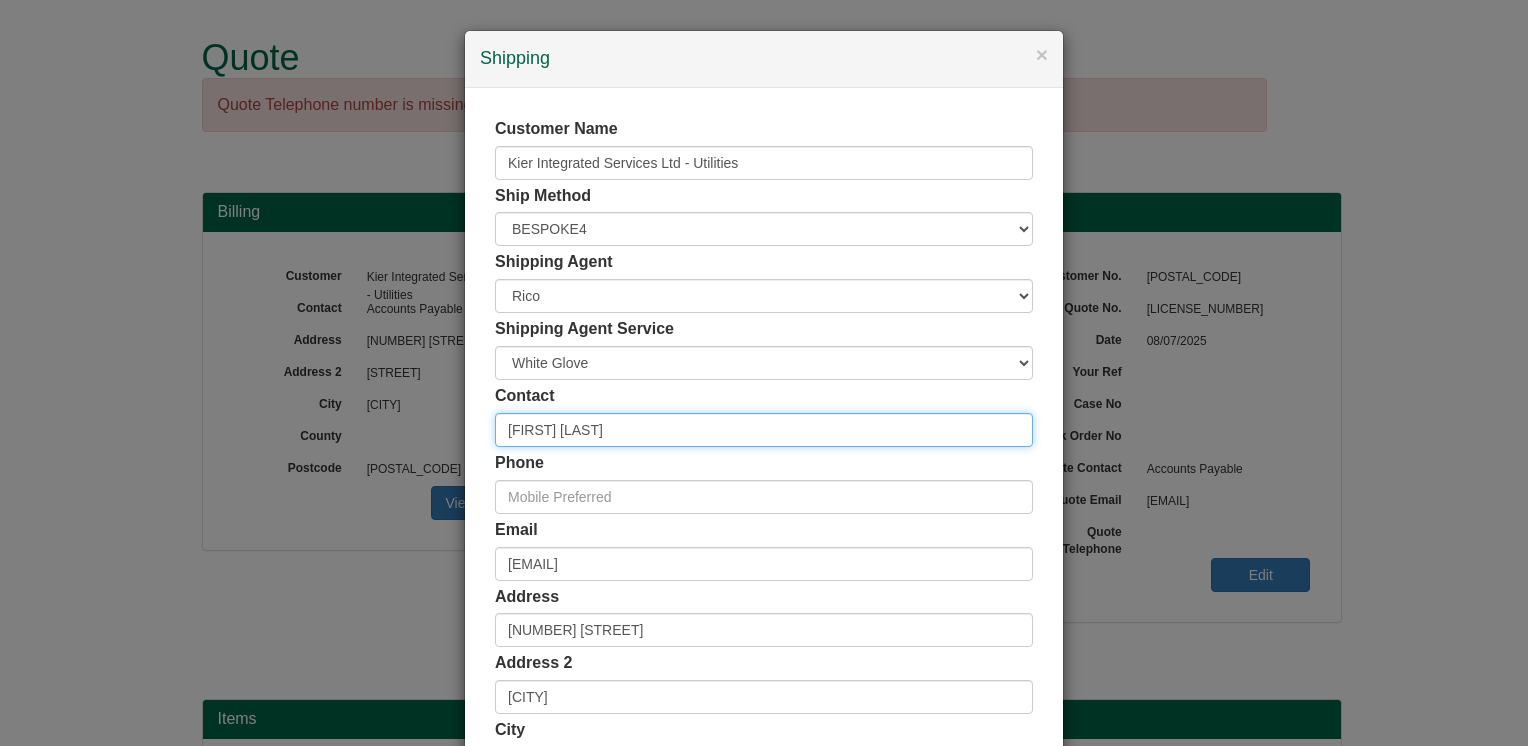 type on "[FIRST] [LAST]" 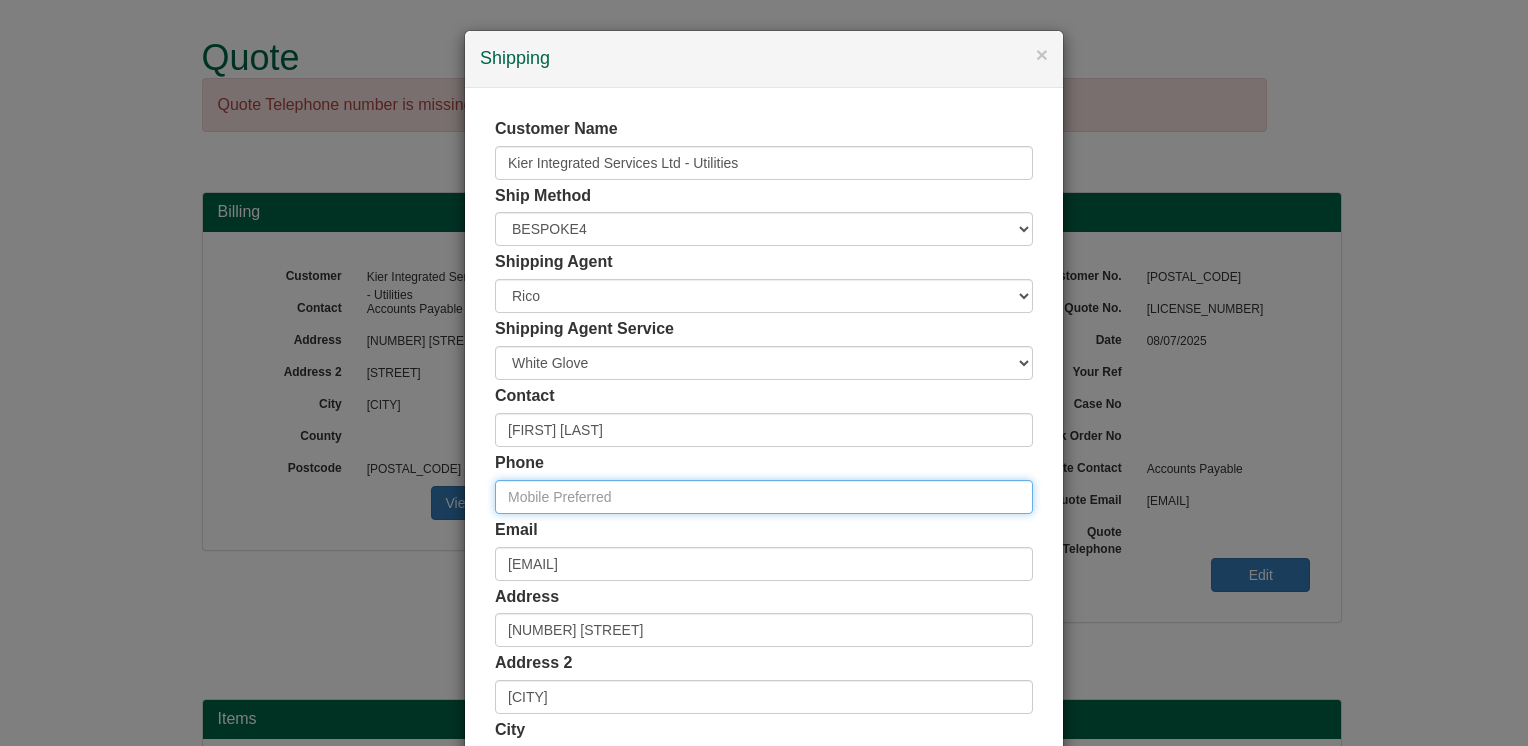 click at bounding box center [764, 497] 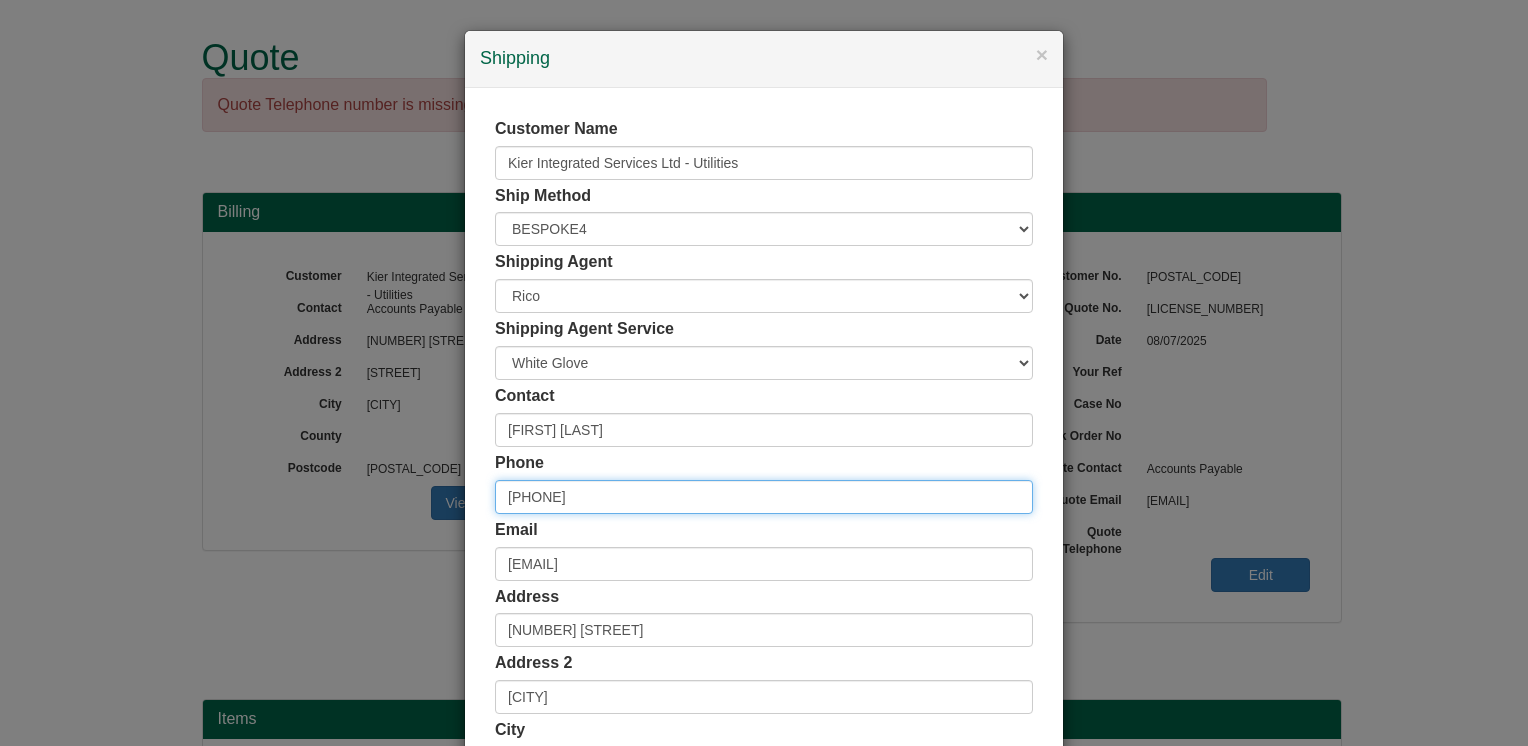 type on "[PHONE]" 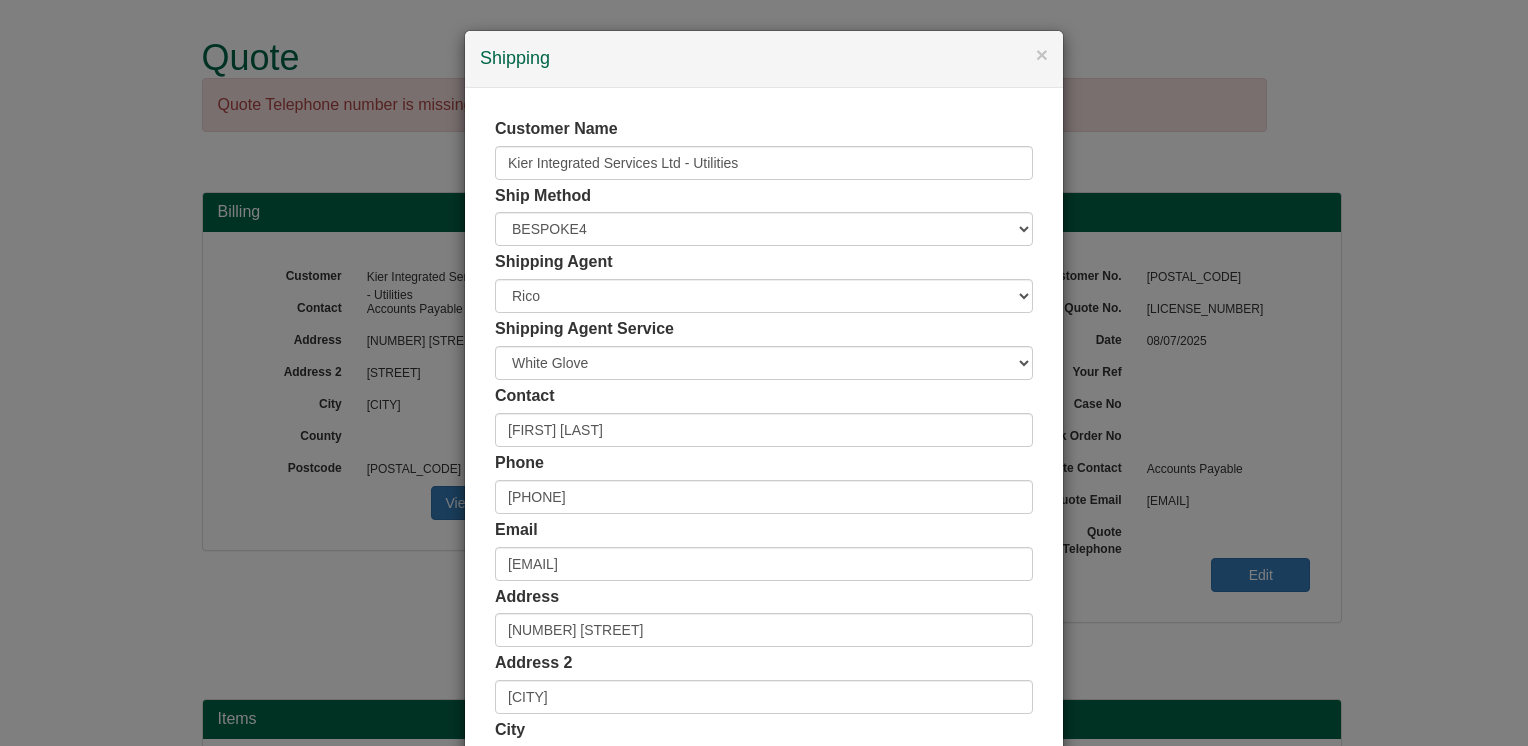 click on "Customer Name Kier Integrated Services Ltd - Utilities
Ship Method
Free of Charge
£5 Flat Rate
£7.50 Flat Rate
£10 Flat Rate
BESPOKE2
BESPOKE3
BESPOKE4
BESPOKE5
BESPOKE6
BESPOKE7
BESPOKE8
BESPOKE9
Standard Shipping
£5 on web, Standard terms offline
Shipping Agent
Rico
Shipping Agent Service
Carrier
White Glove
Contact [FIRST] [LAST]
Phone [PHONE]
[CITY]" at bounding box center [764, 550] 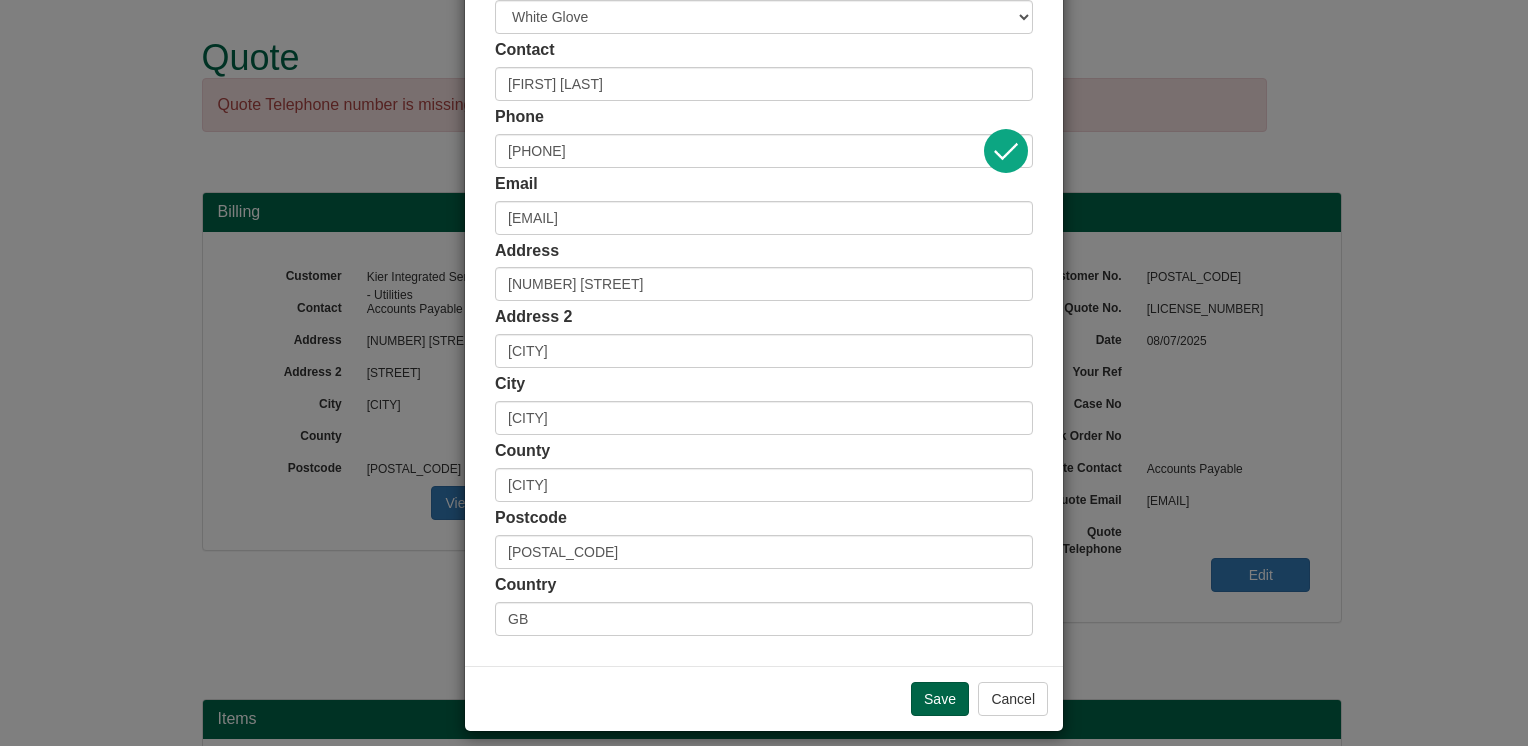 scroll, scrollTop: 360, scrollLeft: 0, axis: vertical 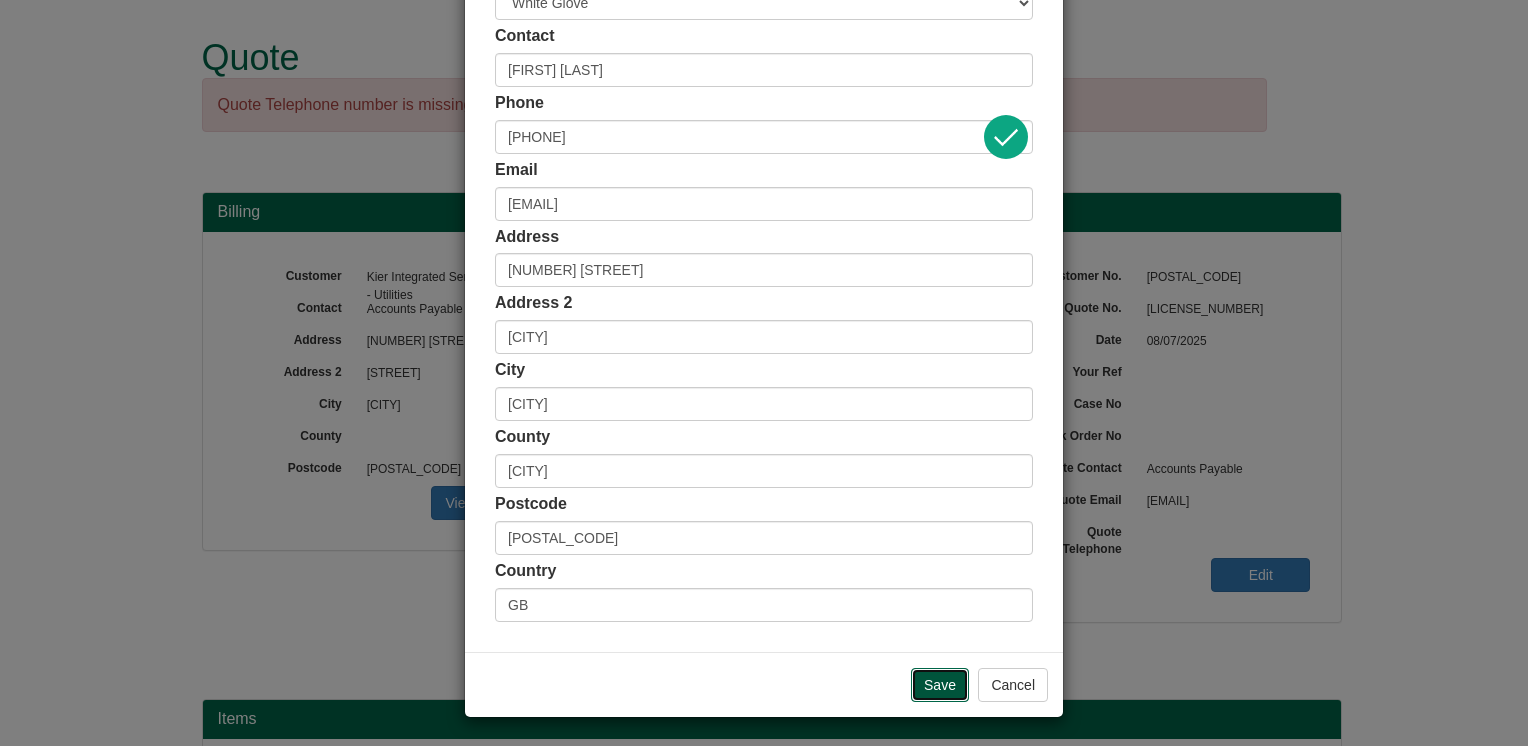 click on "Save" at bounding box center [940, 685] 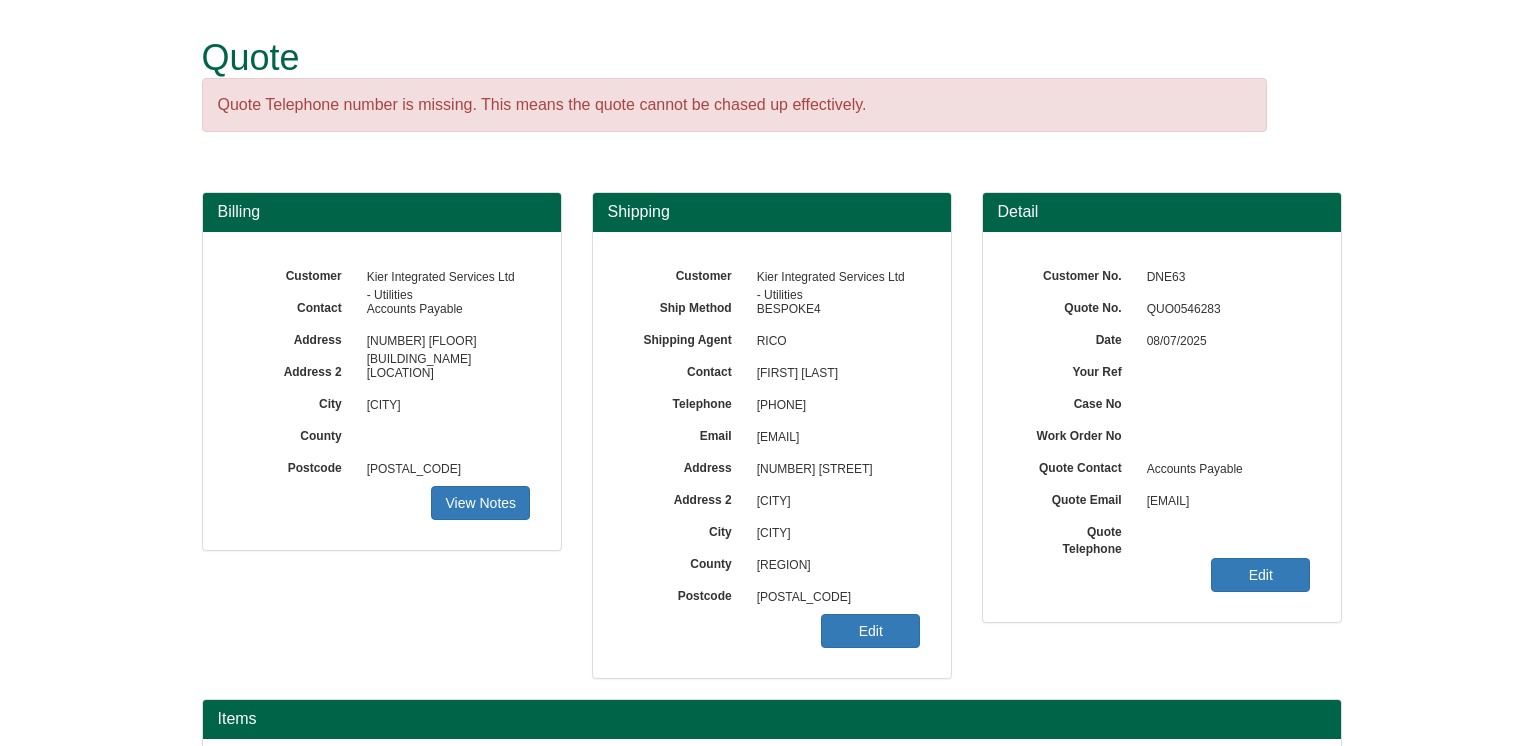 scroll, scrollTop: 0, scrollLeft: 0, axis: both 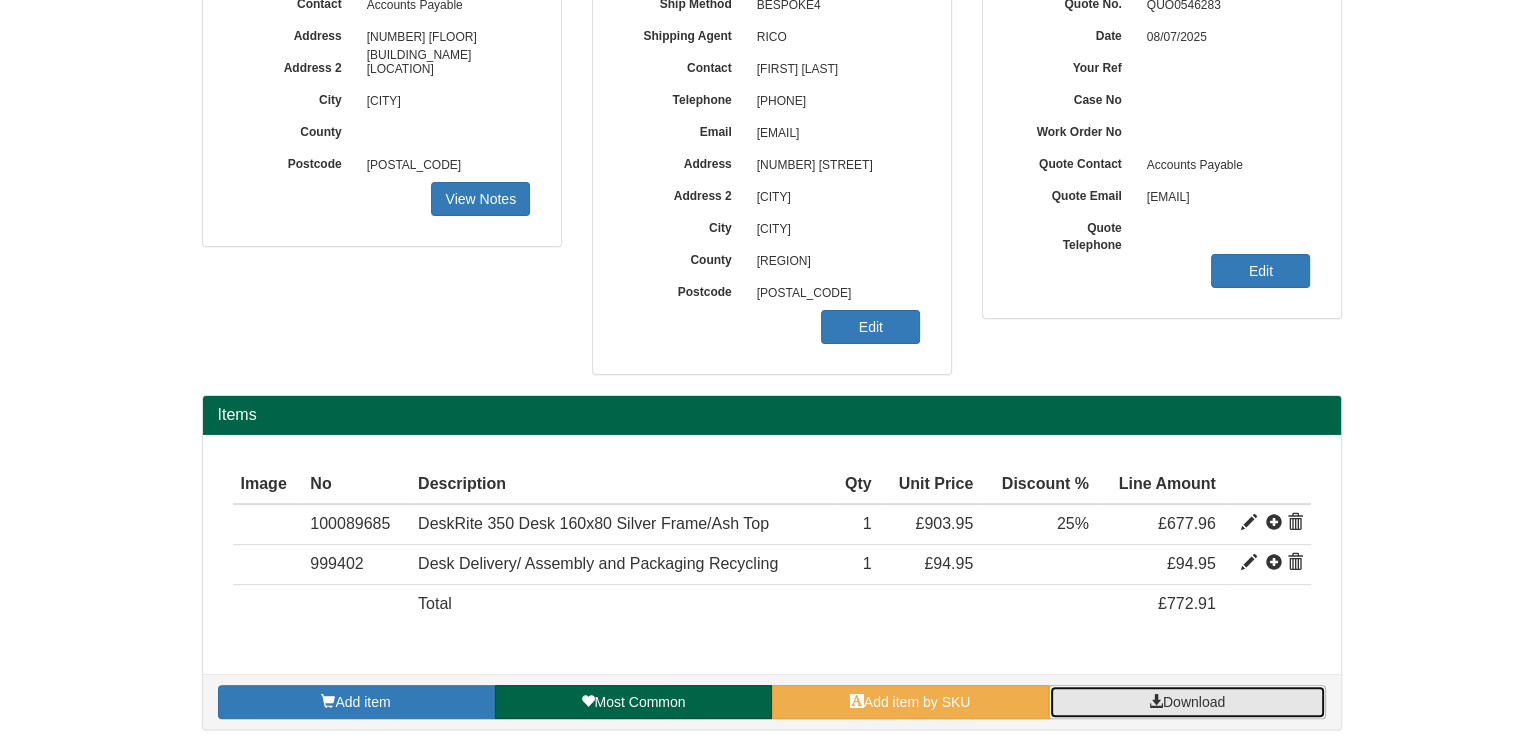click on "Download" at bounding box center (1194, 702) 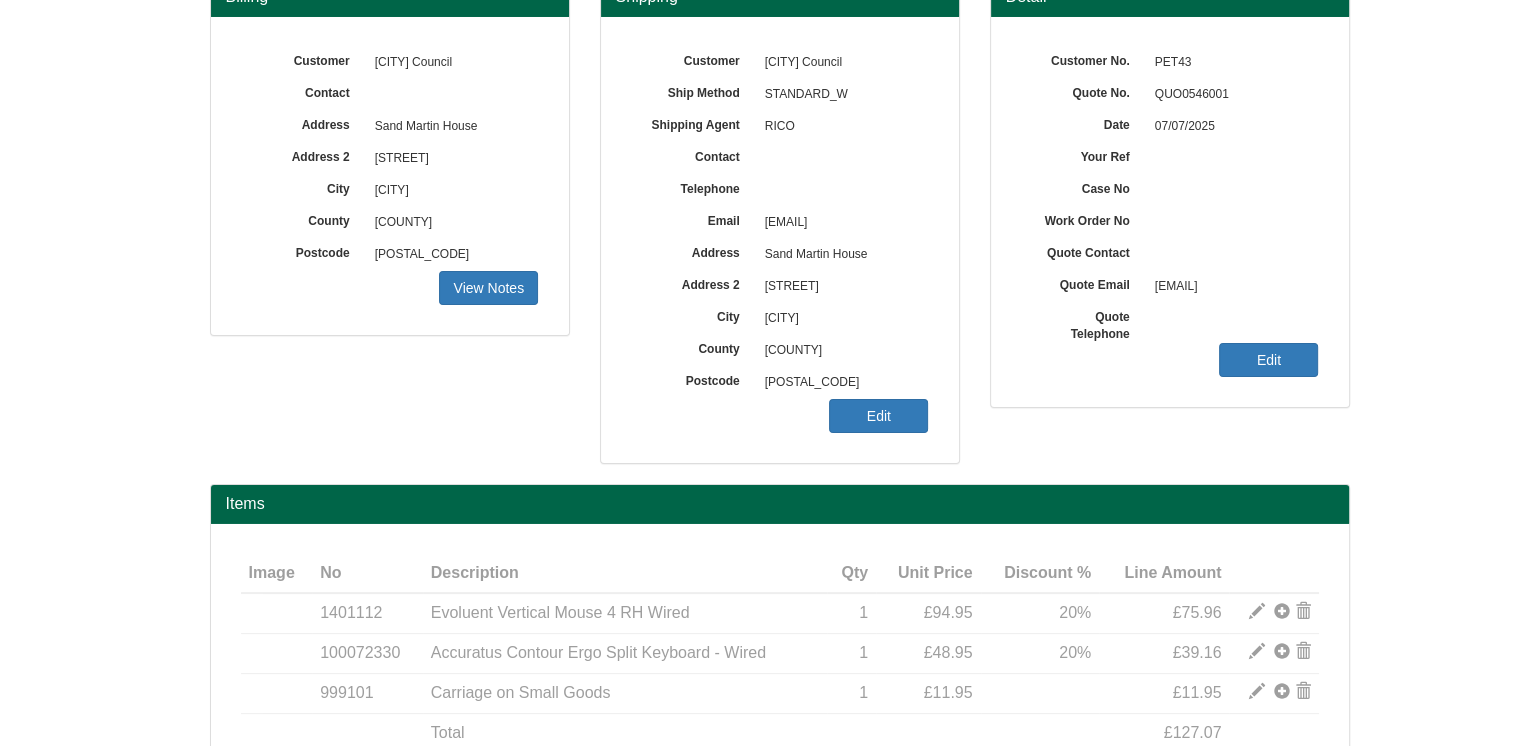 scroll, scrollTop: 344, scrollLeft: 0, axis: vertical 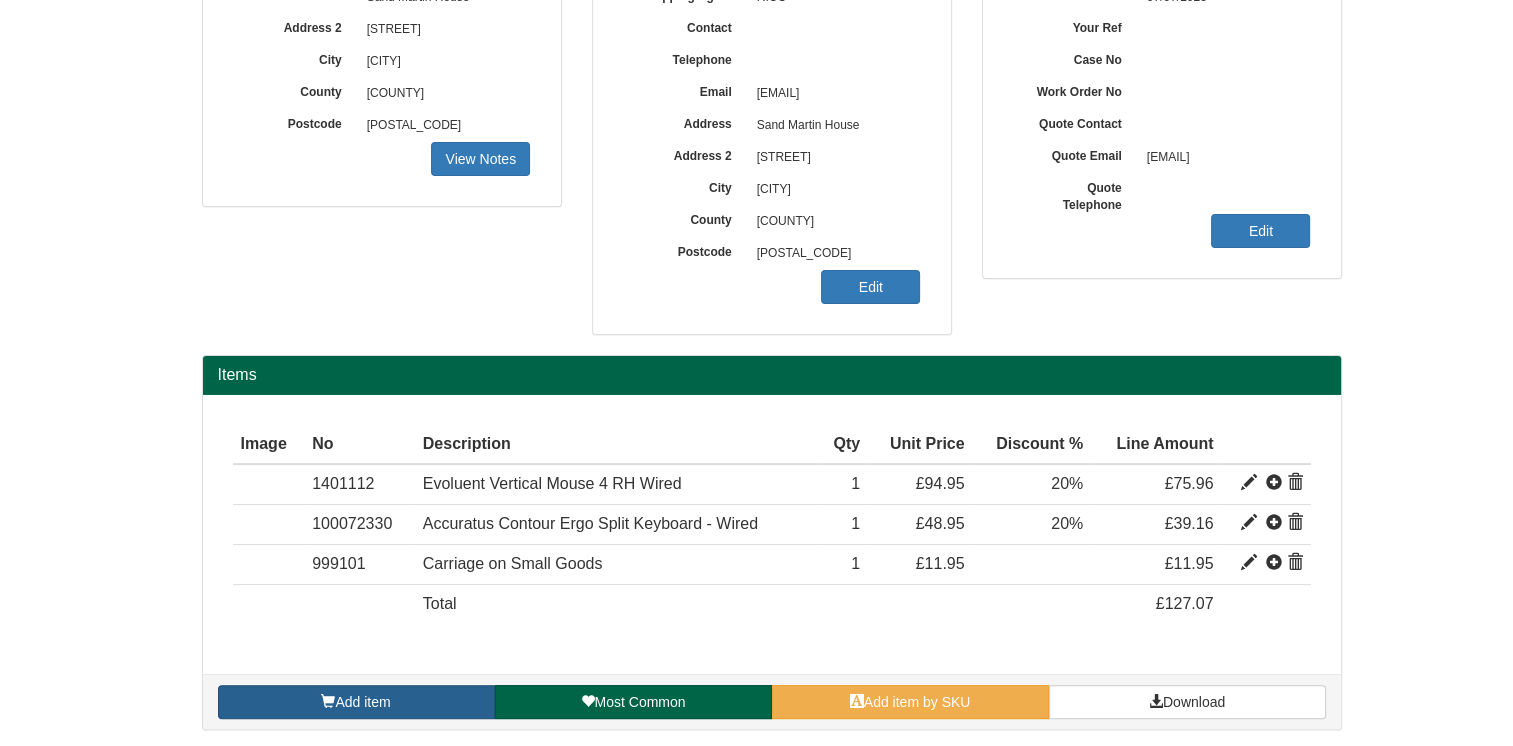 click on "Add item" at bounding box center [356, 702] 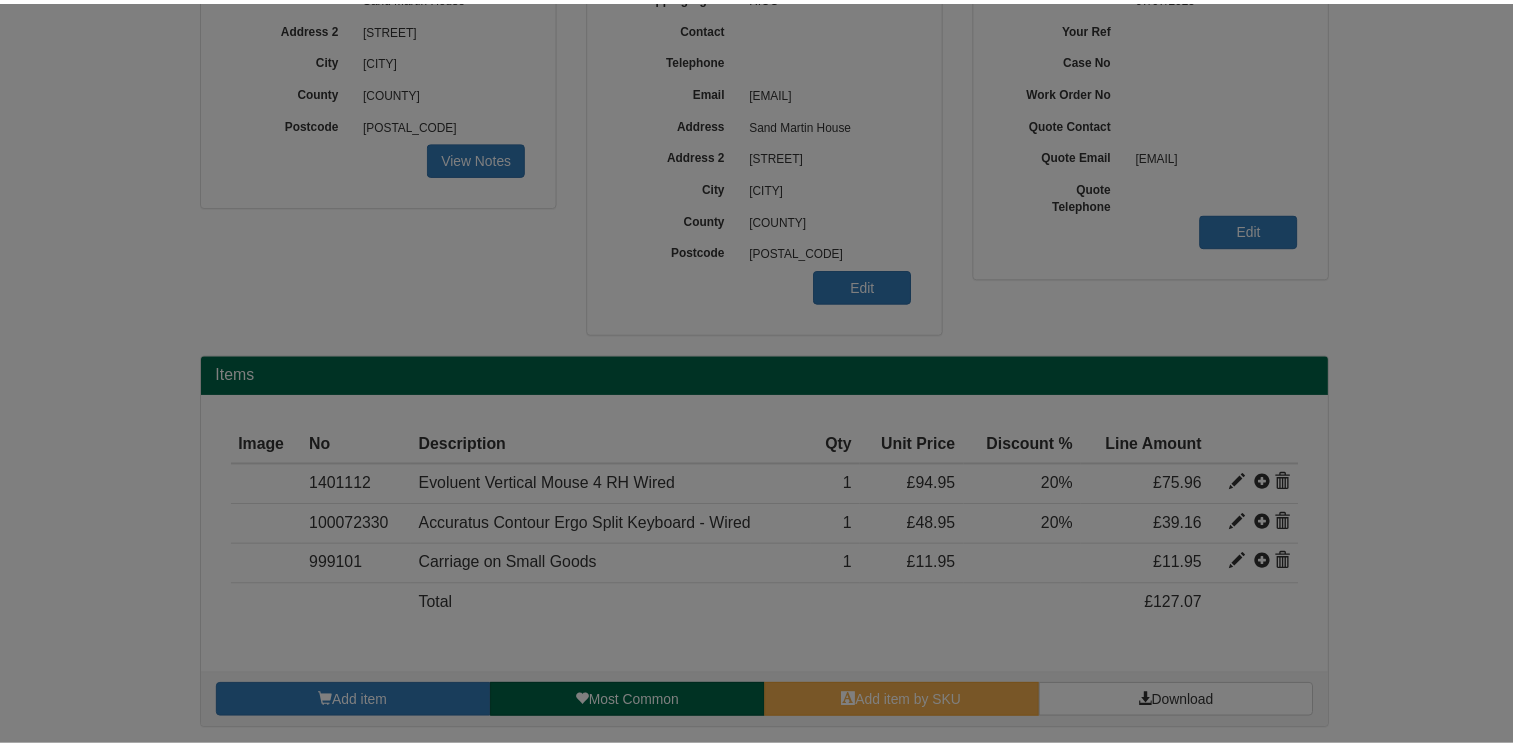 scroll, scrollTop: 0, scrollLeft: 0, axis: both 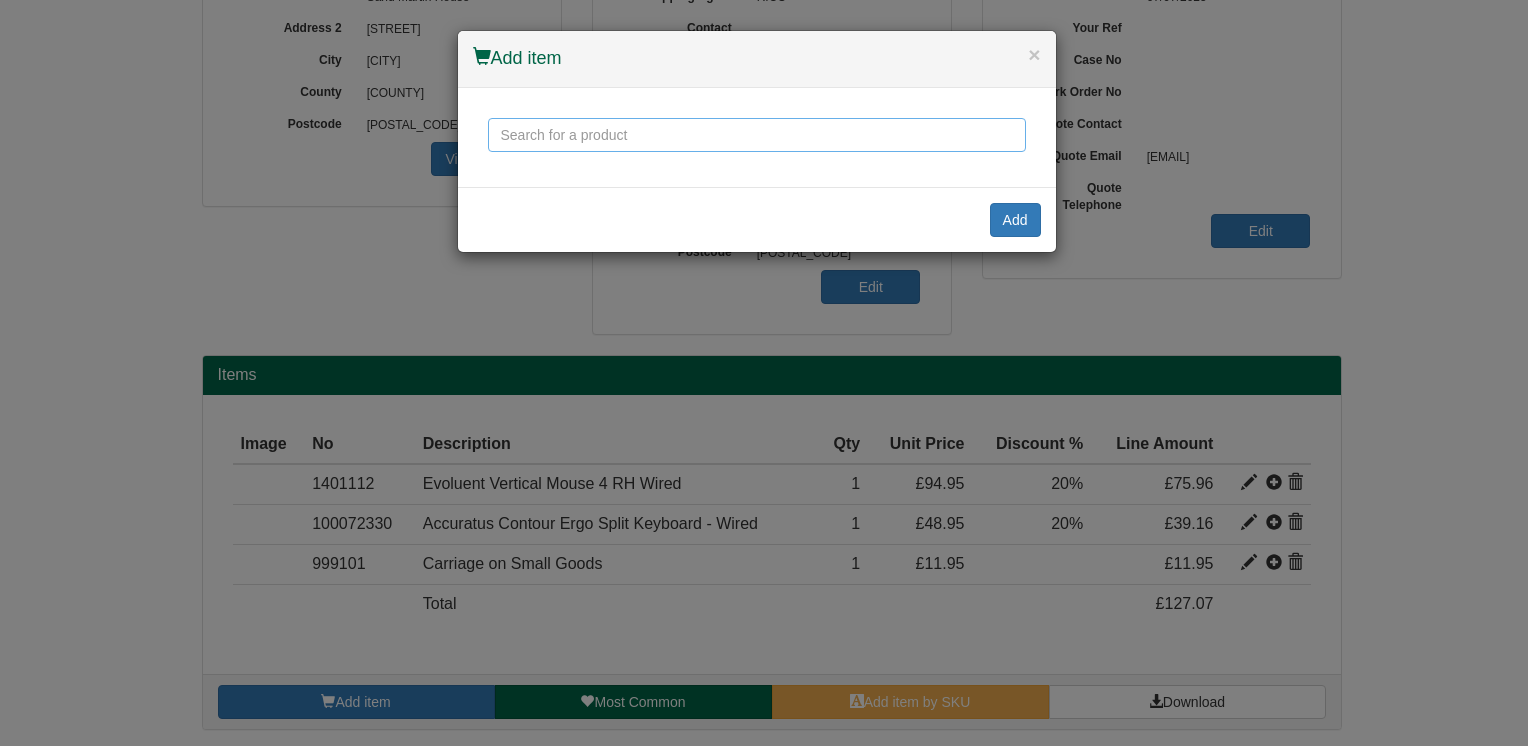 click at bounding box center (757, 135) 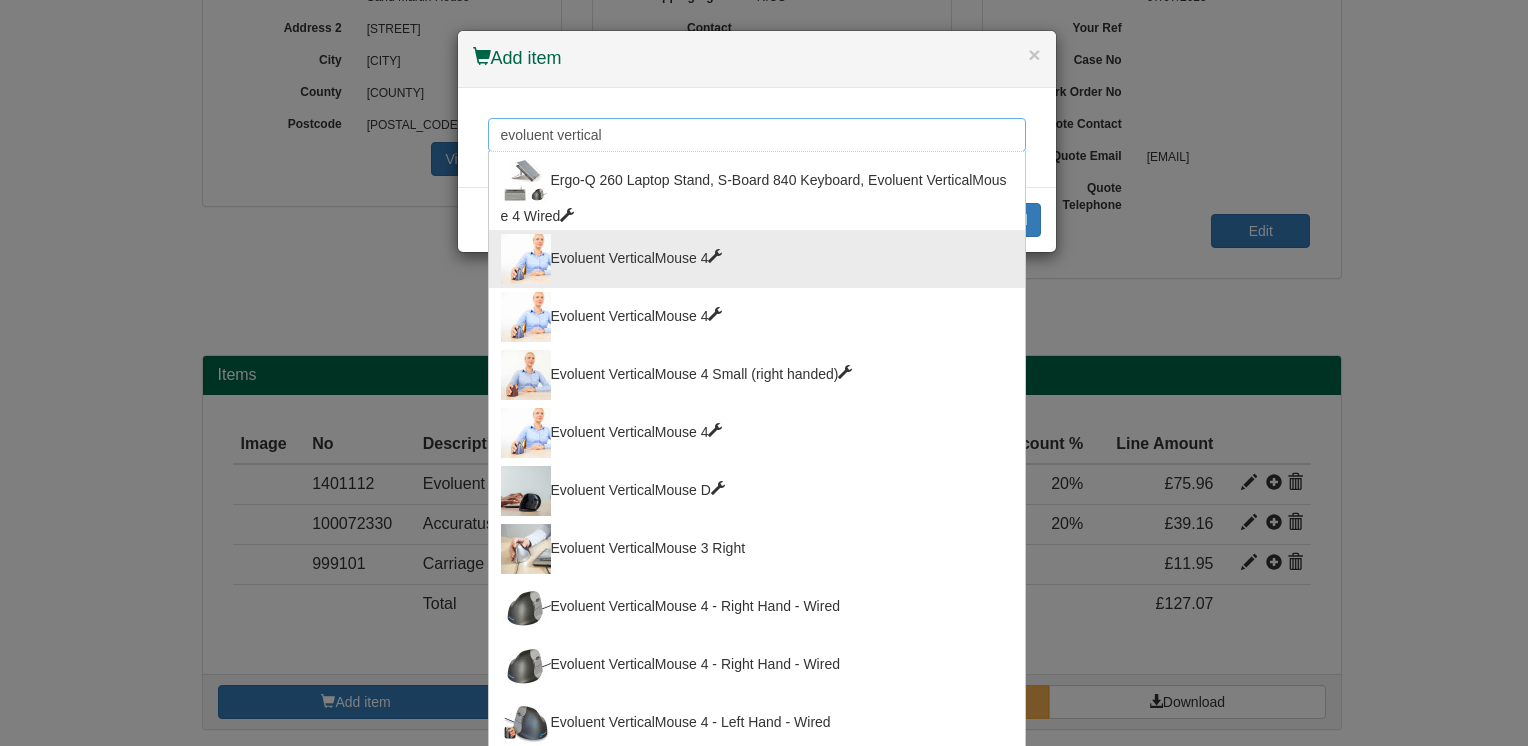 type on "evoluent vertical" 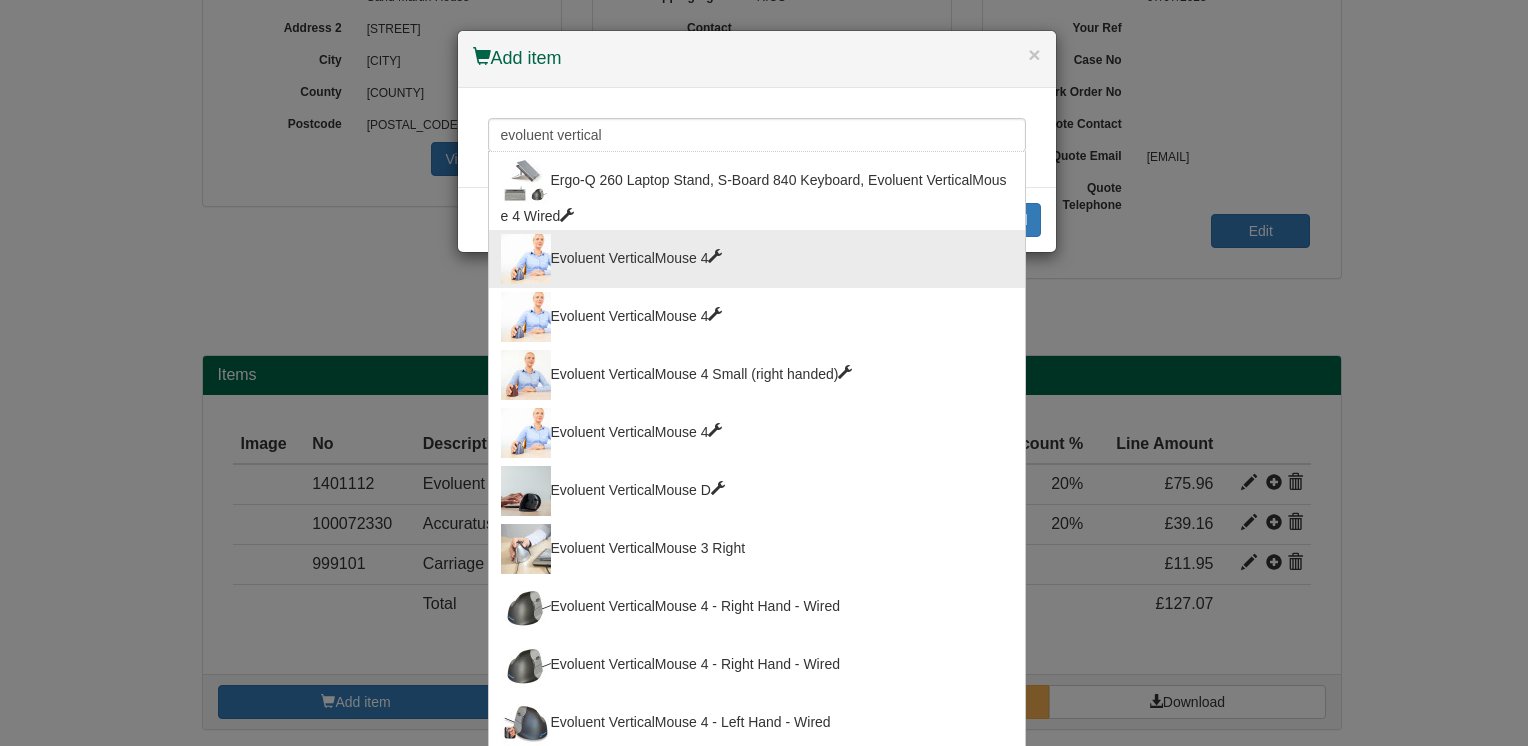 click at bounding box center [715, 256] 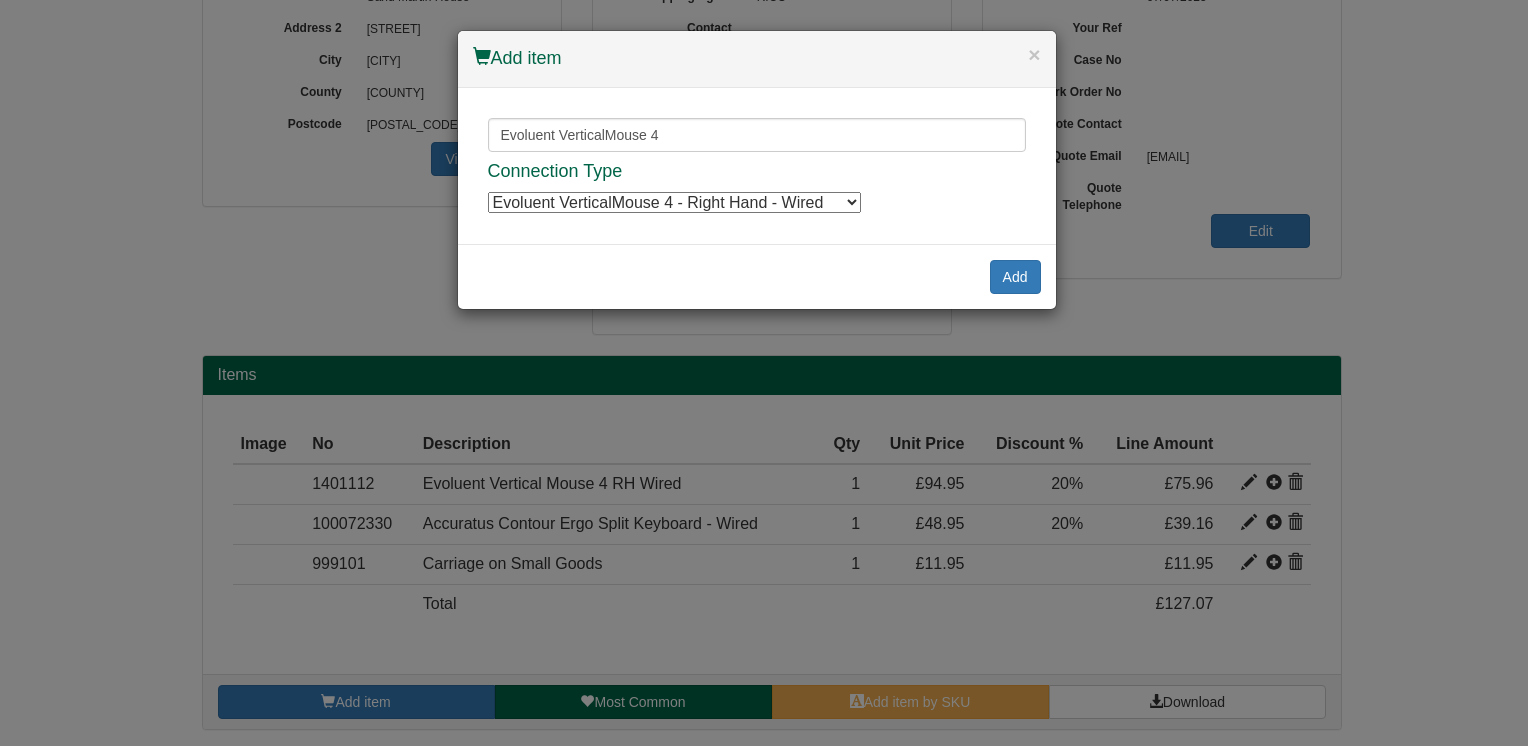 click on "Evoluent VerticalMouse 4 - Right Hand - Wired Evoluent VerticalMouse 4 - Right Hand - Wired Evoluent VerticalMouse 4 - Right Hand - Wired Evoluent VerticalMouse 4 - Right Hand - Wired Evoluent VerticalMouse 4 - Right Hand - Wired Evoluent VerticalMouse 4 - Right Hand - Wired Evoluent VerticalMouse 4 - Right Hand - Wired Evoluent VerticalMouse 4 - Right Hand - Wireless Evoluent VerticalMouse 4 - Right Hand - Wireless Evoluent VerticalMouse 4 - Right Hand - Wireless Evoluent VerticalMouse 4 - Right Hand - Wireless Evoluent VerticalMouse 4 - Right Hand - Wireless Evoluent VerticalMouse 4 - Right Hand - Wireless Evoluent VerticalMouse 4 - Right Hand - Wireless" at bounding box center [674, 202] 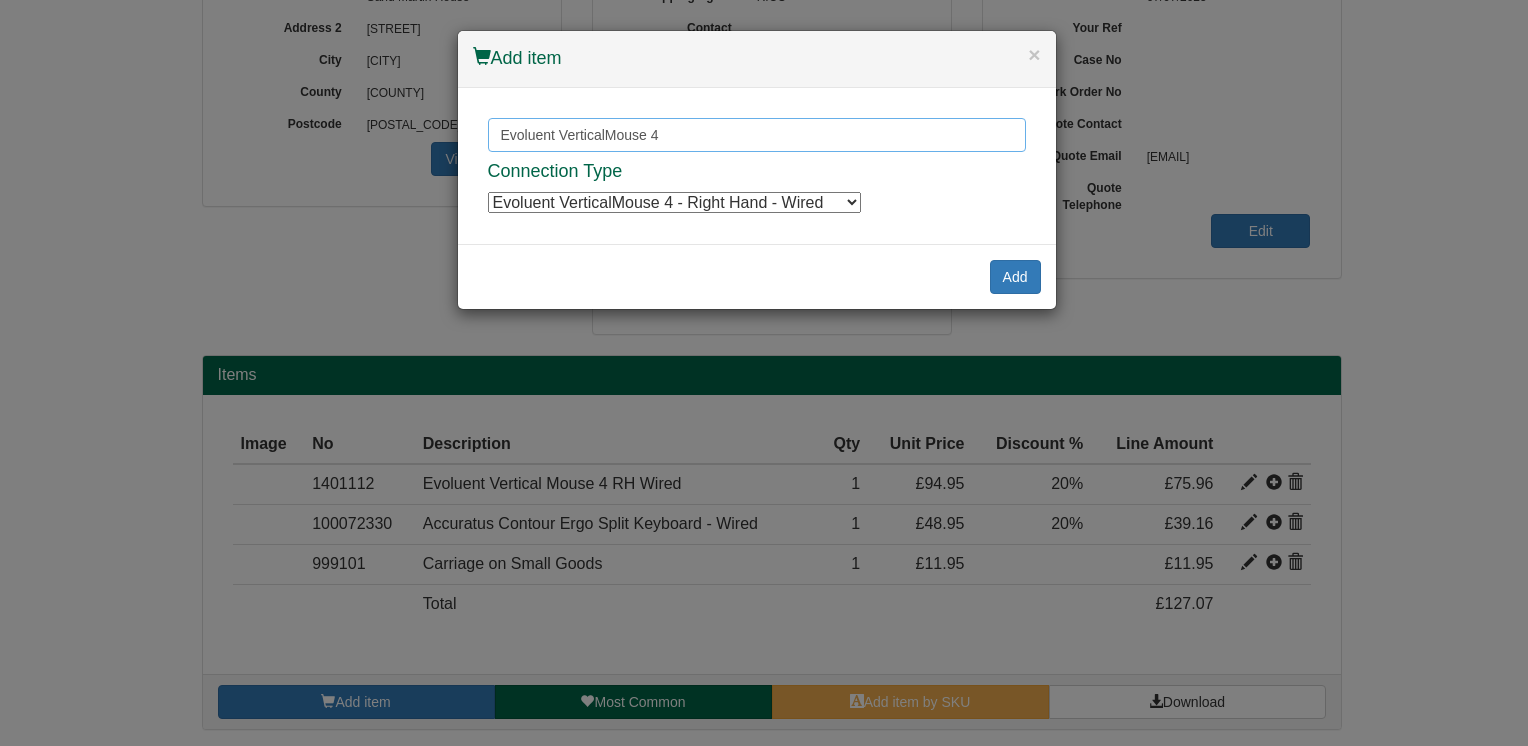 click on "Evoluent VerticalMouse 4  Ergo-Q 260 Laptop Stand, S-Board 840 Keyboard, Evoluent VerticalMouse 4 Wired  Evoluent VerticalMouse 4  Evoluent VerticalMouse 4  Evoluent VerticalMouse 4 Small (right handed)  Evoluent VerticalMouse 4  Evoluent VerticalMouse D  Evoluent VerticalMouse 3 Right  Evoluent VerticalMouse 4 - Right Hand - Wired  Evoluent VerticalMouse 4 - Right Hand - Wired  Evoluent VerticalMouse 4 - Left Hand - Wired  Evoluent VerticalMouse 4 - Left Hand - Wired  Evoluent VerticalMouse 4 - Right Hand - Wireless  Evoluent VerticalMouse 4 Small - Right Hand - Wired  Evoluent VerticalMouse 4 Small - Right Hand - Wired  Evoluent VerticalMouse 4 Small - Right Hand - Wireless  Evoluent VerticalMouse 4 Mac Bluetooth RH White
Connection Type Evoluent VerticalMouse 4 - Right Hand - Wired Evoluent VerticalMouse 4 - Right Hand - Wired Evoluent VerticalMouse 4 - Right Hand - Wired" at bounding box center (757, 166) 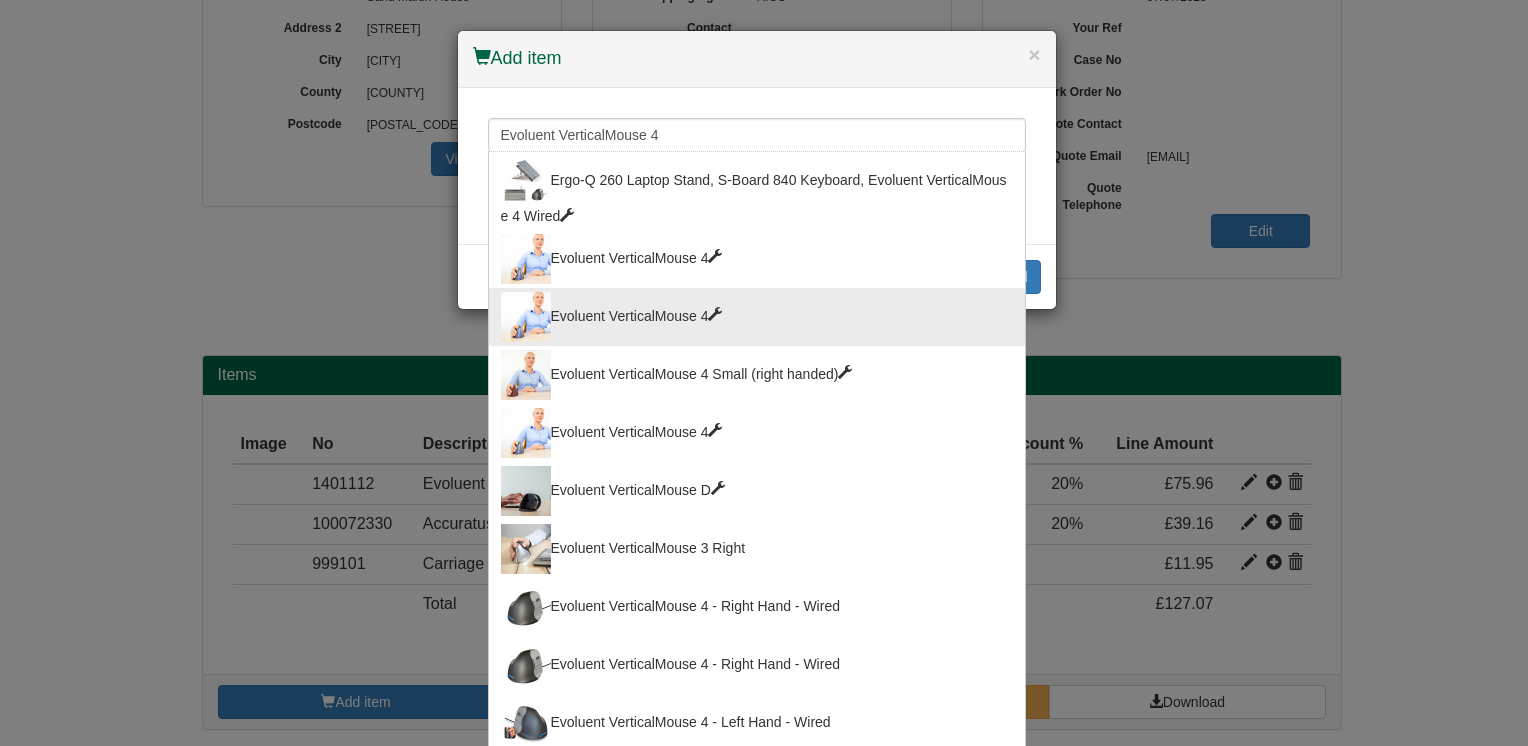 click on "Evoluent VerticalMouse 4" at bounding box center (757, 317) 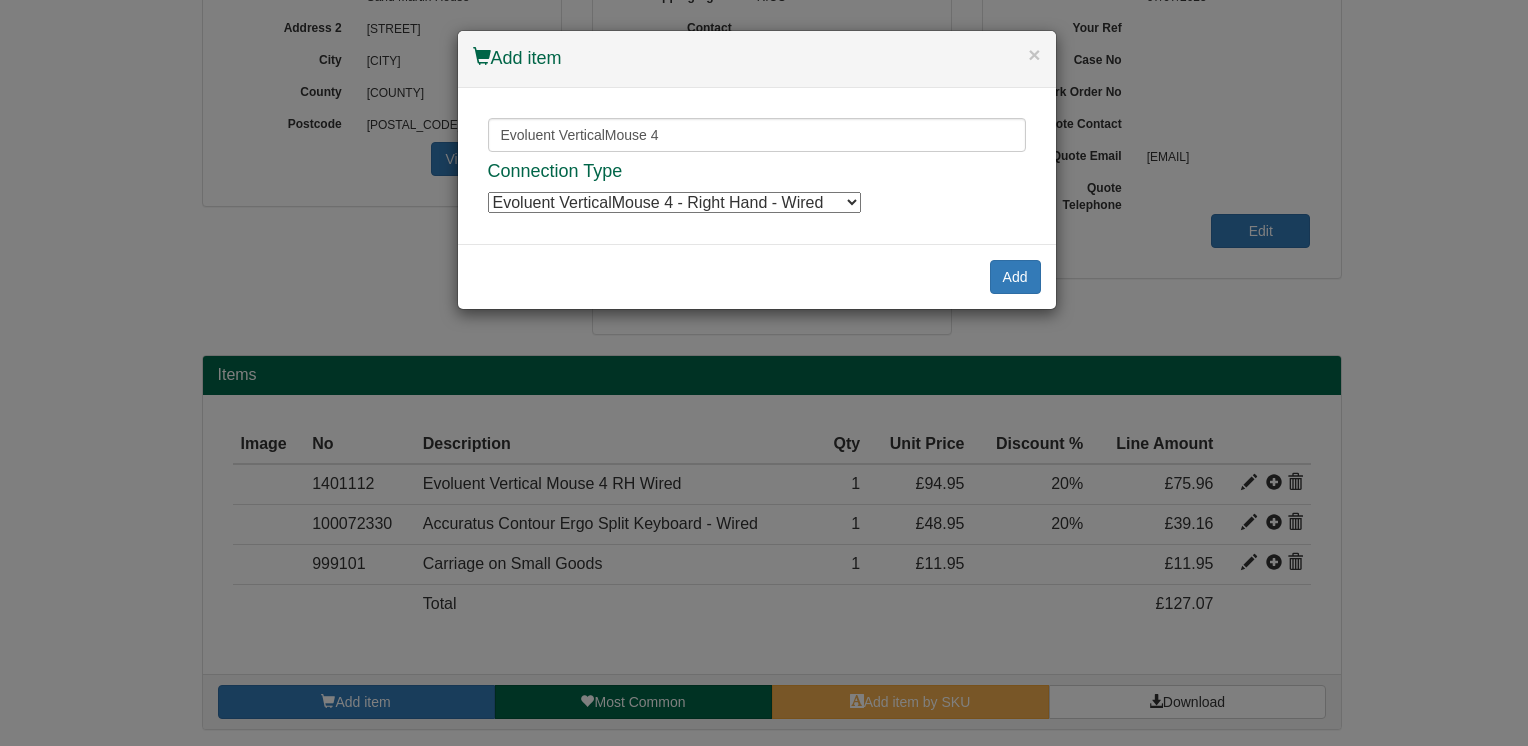 click on "Evoluent VerticalMouse 4 - Right Hand - Wired Evoluent VerticalMouse 4 - Right Hand - Wired Evoluent VerticalMouse 4 - Right Hand - Wired Evoluent VerticalMouse 4 - Right Hand - Wired Evoluent VerticalMouse 4 - Right Hand - Wired Evoluent VerticalMouse 4 - Right Hand - Wired Evoluent VerticalMouse 4 - Right Hand - Wired Evoluent VerticalMouse 4 - Right Hand - Wireless Evoluent VerticalMouse 4 - Right Hand - Wireless Evoluent VerticalMouse 4 - Right Hand - Wireless Evoluent VerticalMouse 4 - Right Hand - Wireless Evoluent VerticalMouse 4 - Right Hand - Wireless Evoluent VerticalMouse 4 - Right Hand - Wireless Evoluent VerticalMouse 4 - Right Hand - Wireless" at bounding box center [674, 202] 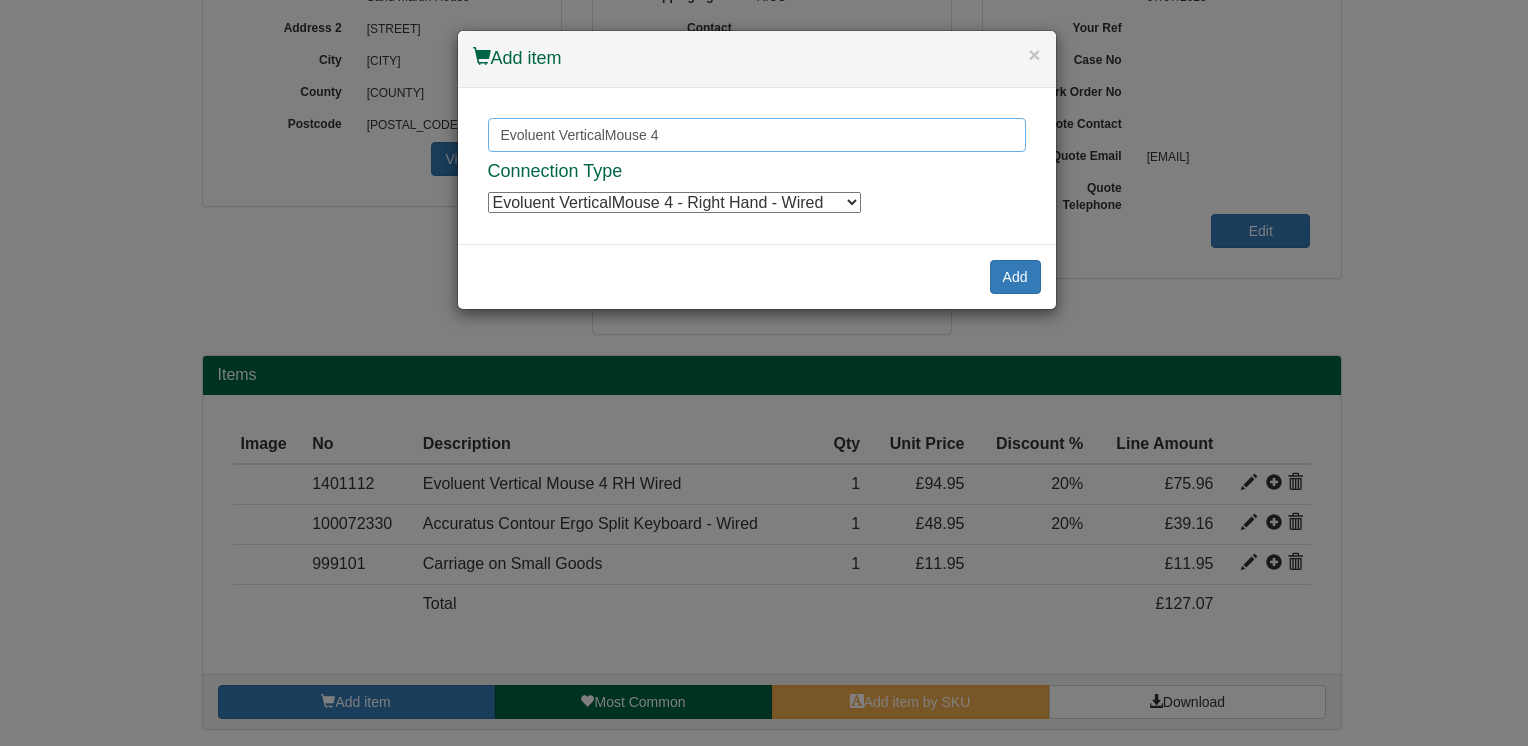 click on "Evoluent VerticalMouse 4" at bounding box center [757, 135] 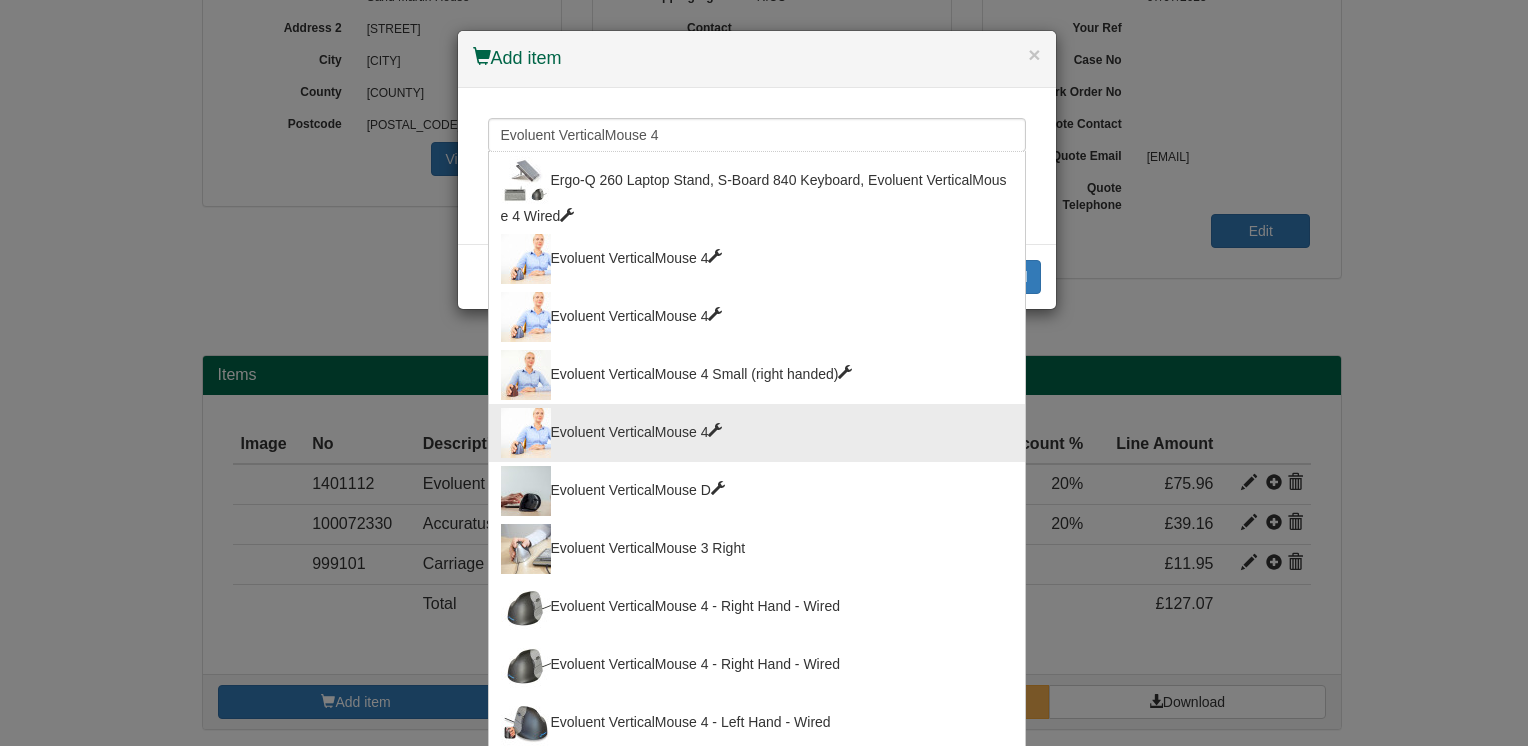 click at bounding box center [715, 430] 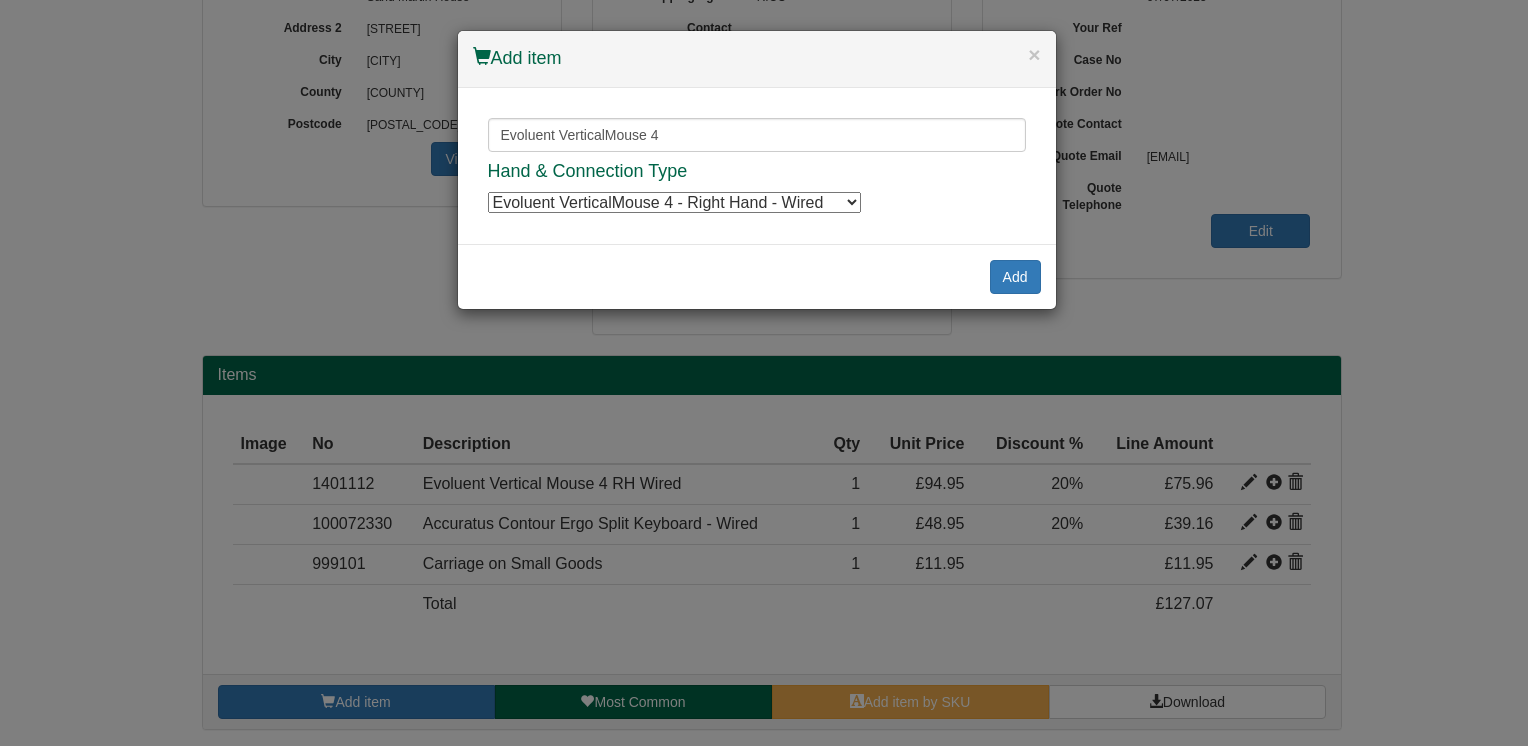 click on "Evoluent VerticalMouse 4 - Right Hand - Wired Evoluent VerticalMouse 4 - Right Hand - Wired Evoluent VerticalMouse 4 - Left Hand - Wired Evoluent VerticalMouse 4 - Left Hand - Wired Evoluent VerticalMouse 4 - Right Hand - Wireless Evoluent VerticalMouse 4 - Right Hand - Wireless" at bounding box center (674, 202) 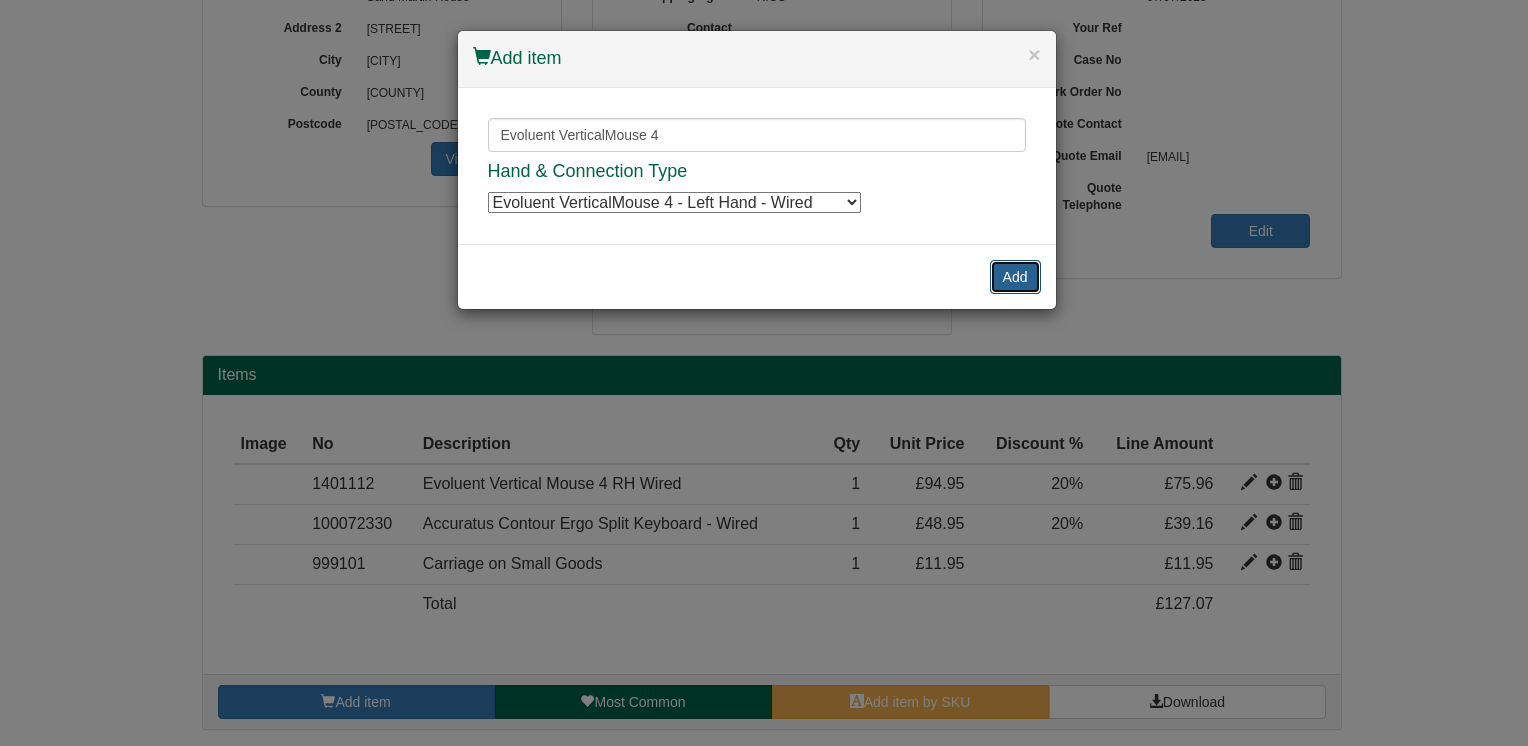 click on "Add" at bounding box center [1015, 277] 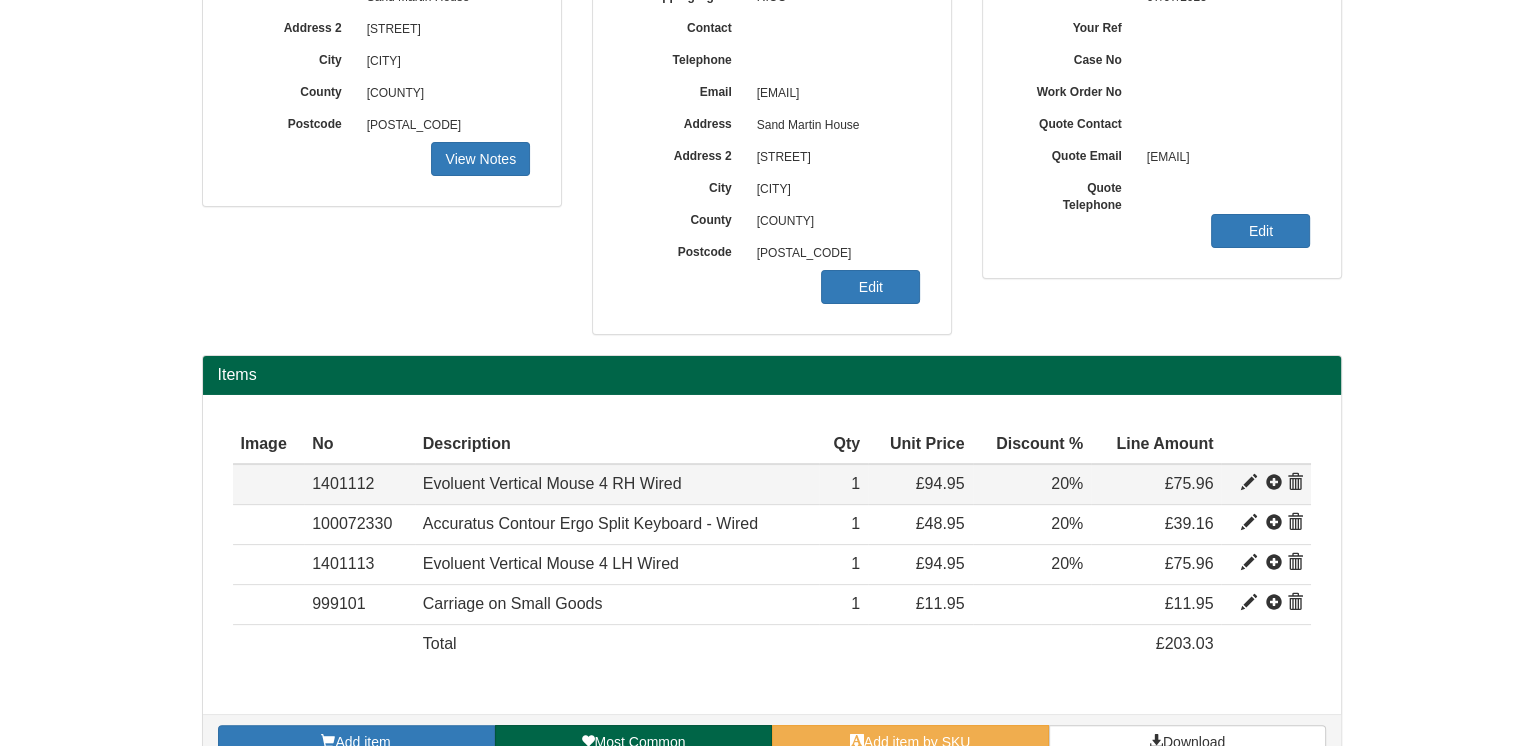 click at bounding box center [1295, 483] 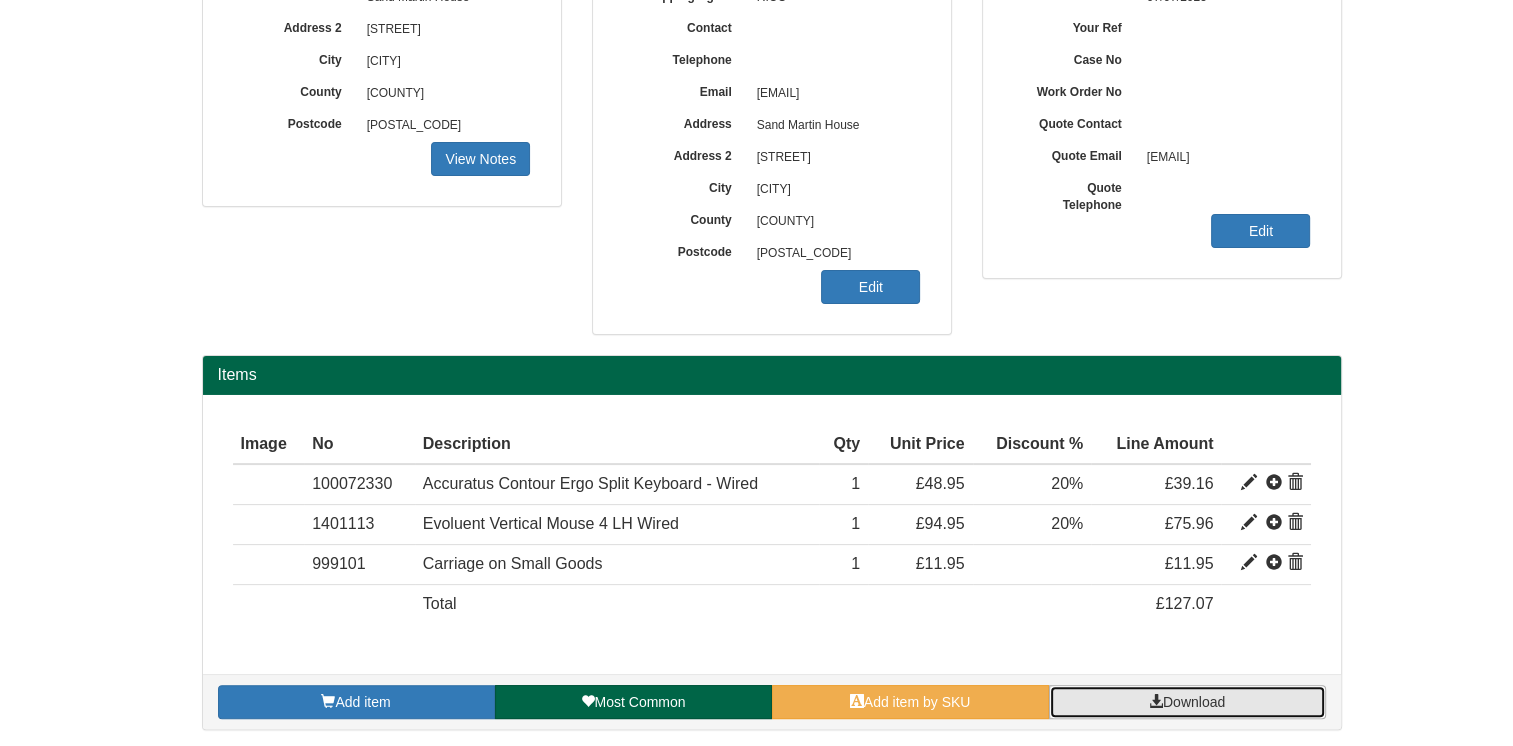 click on "Download" at bounding box center (1194, 702) 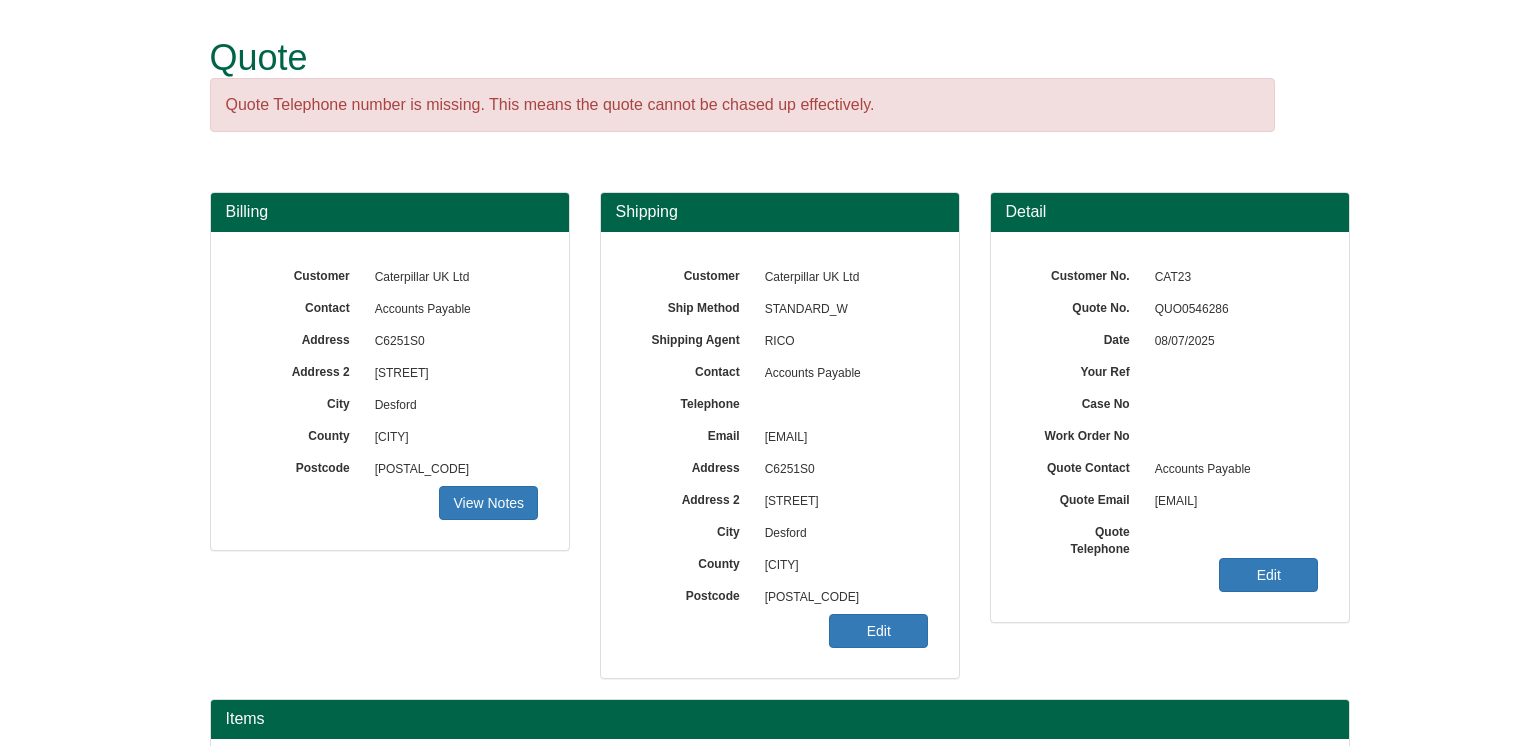 scroll, scrollTop: 224, scrollLeft: 0, axis: vertical 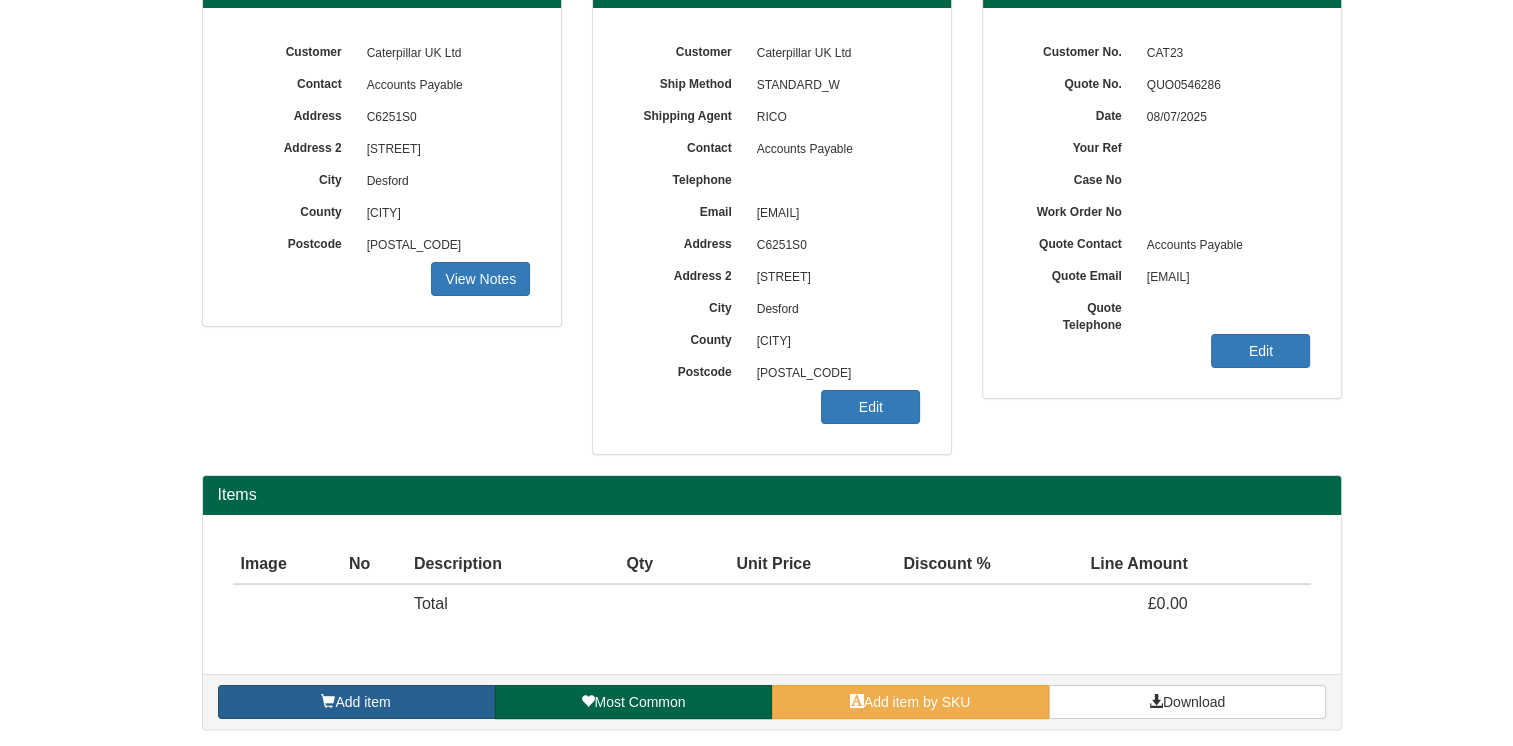 click on "Add item" at bounding box center (356, 702) 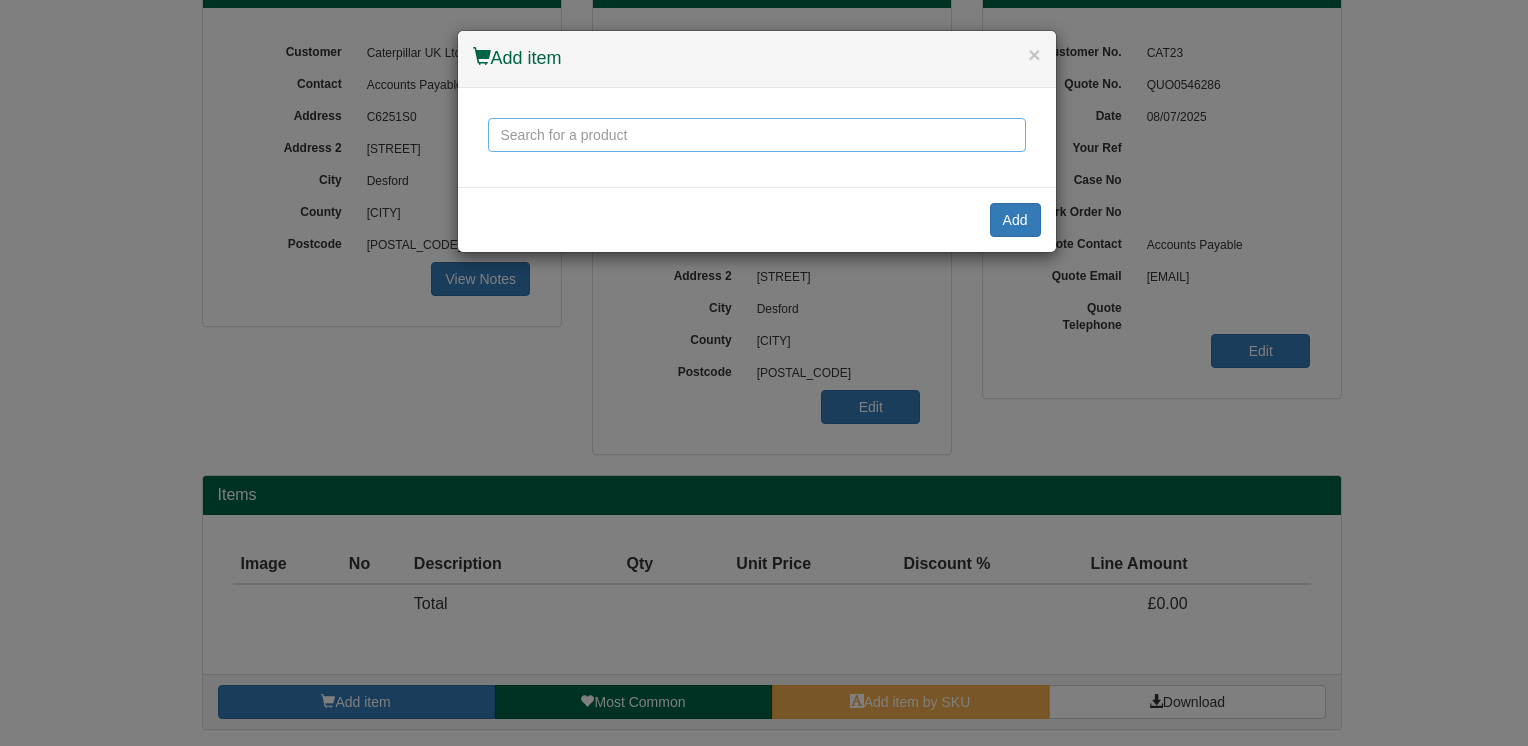 click at bounding box center (757, 135) 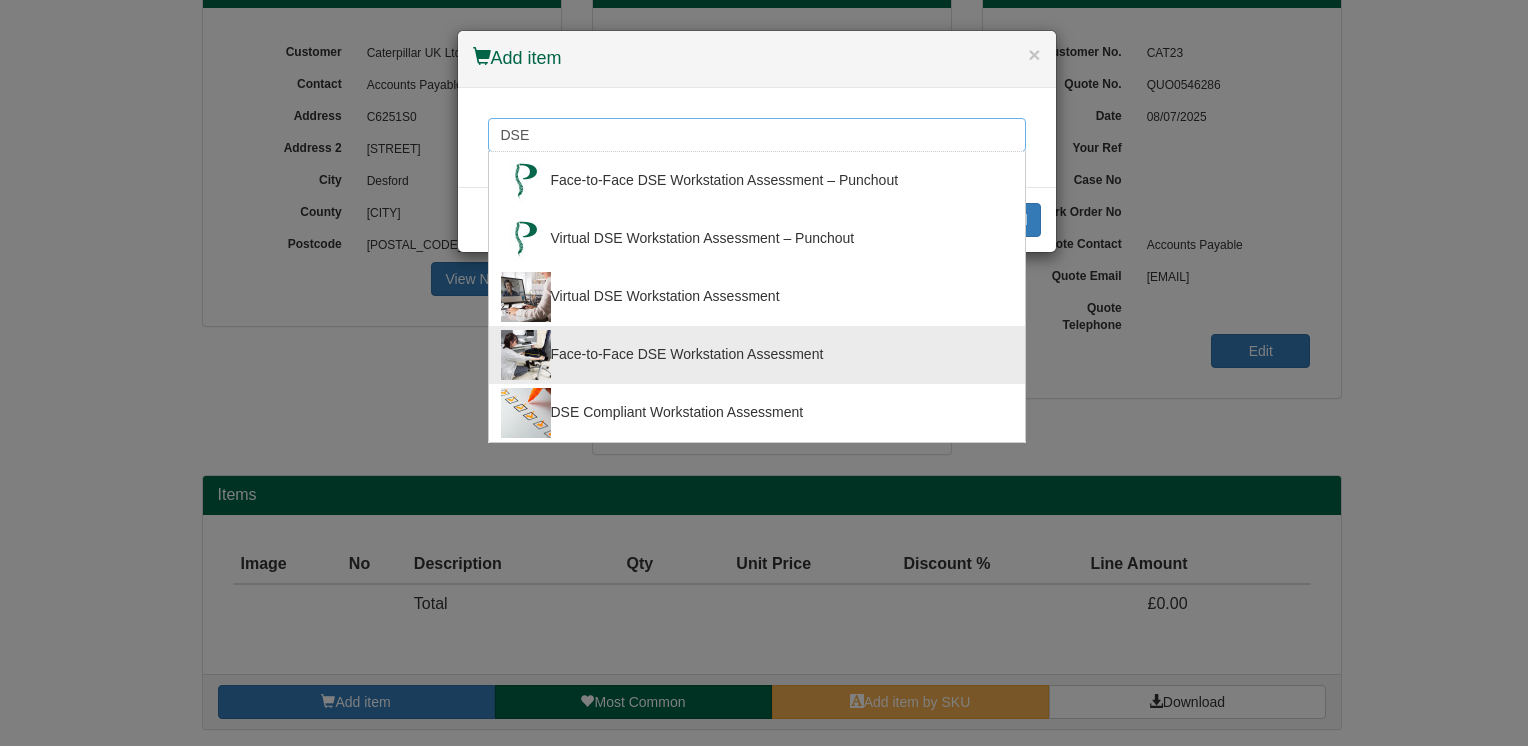 type on "DSE" 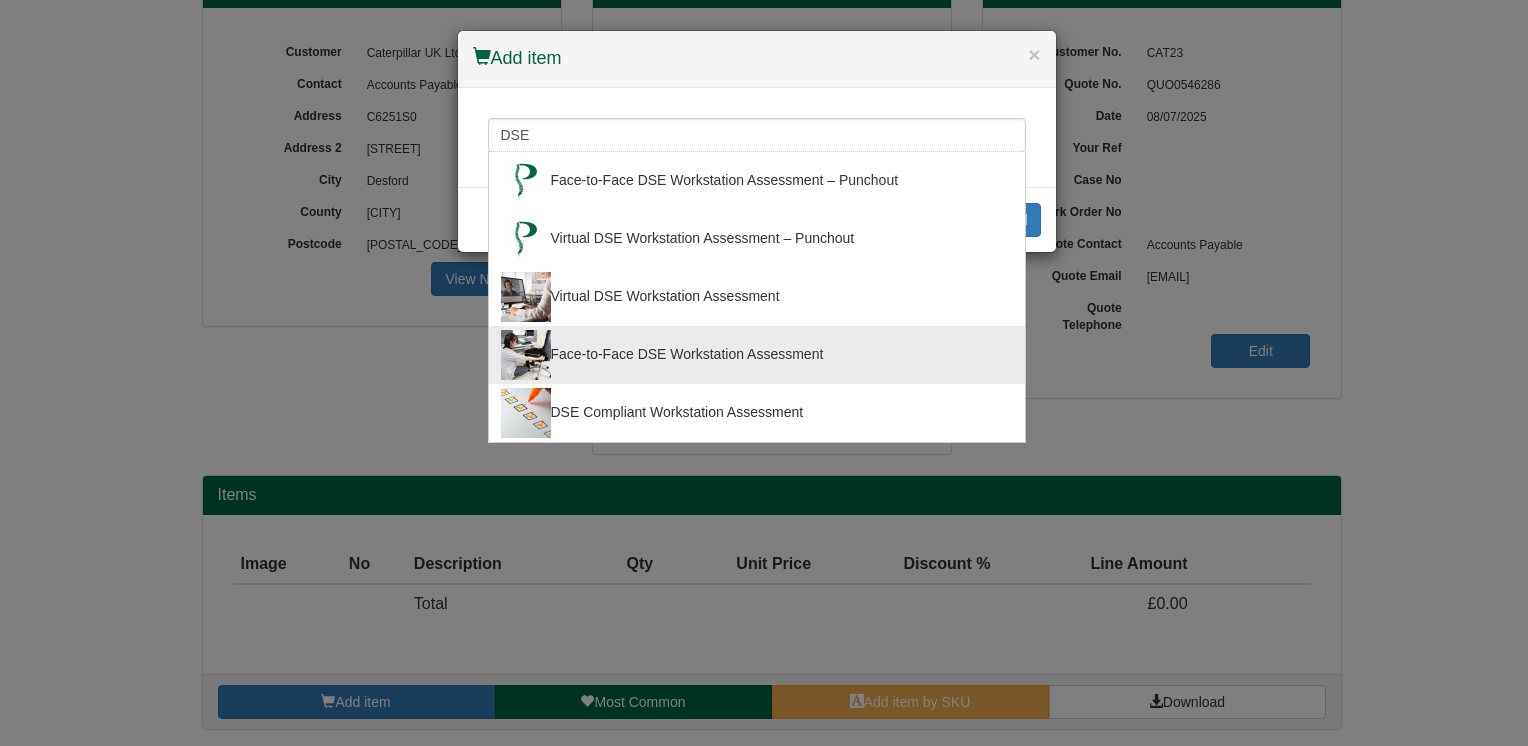 click on "Face-to-Face DSE Workstation Assessment" at bounding box center [757, 355] 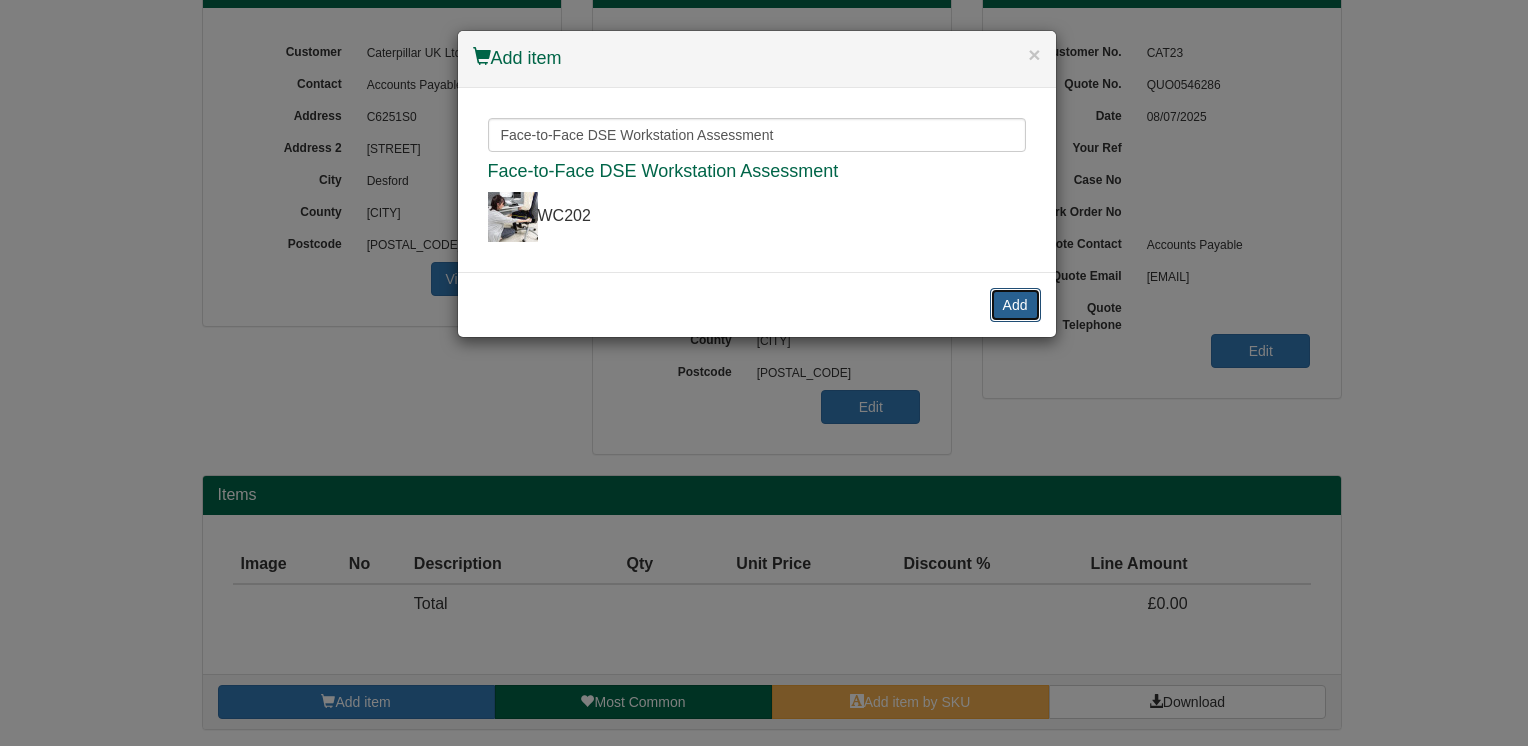 click on "Add" at bounding box center (1015, 305) 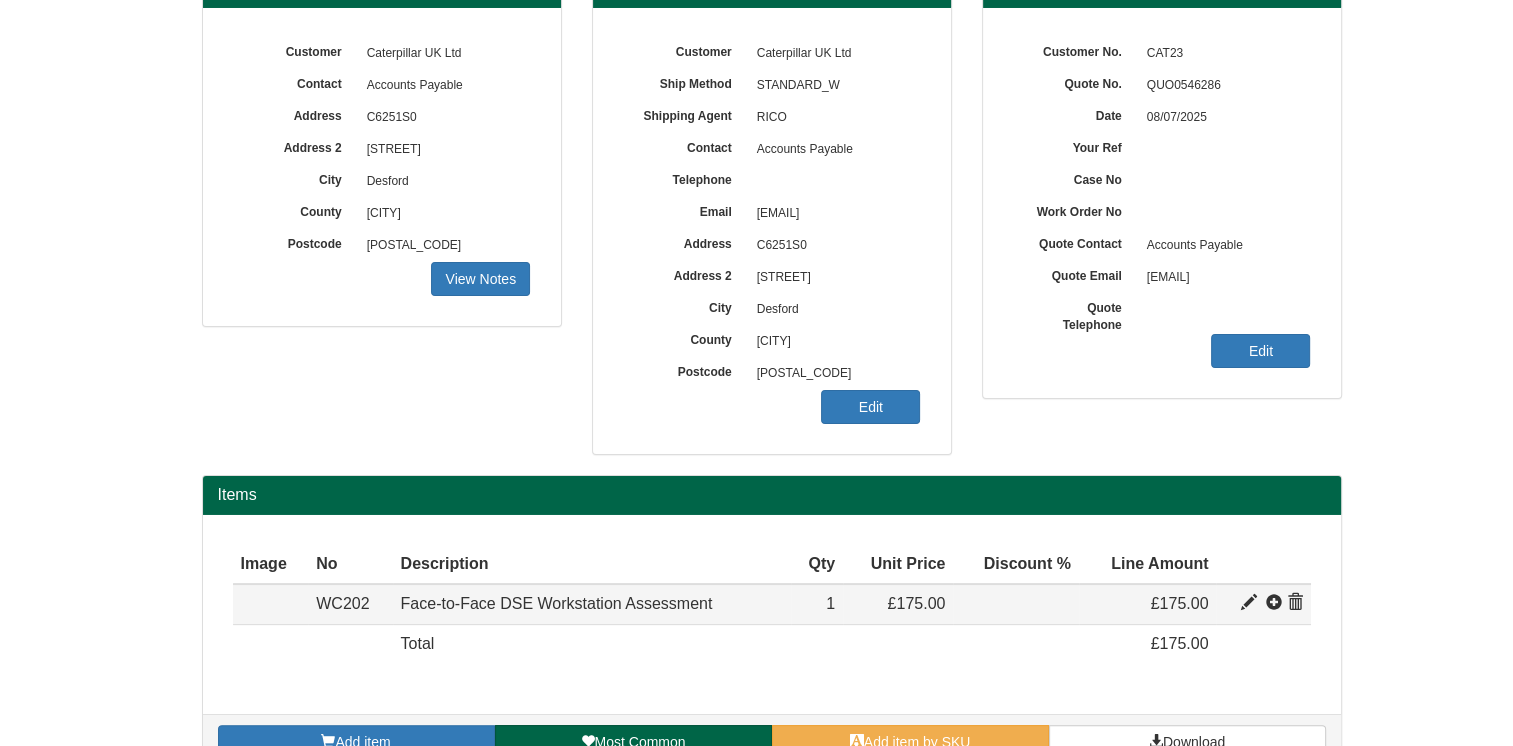 click at bounding box center (1249, 603) 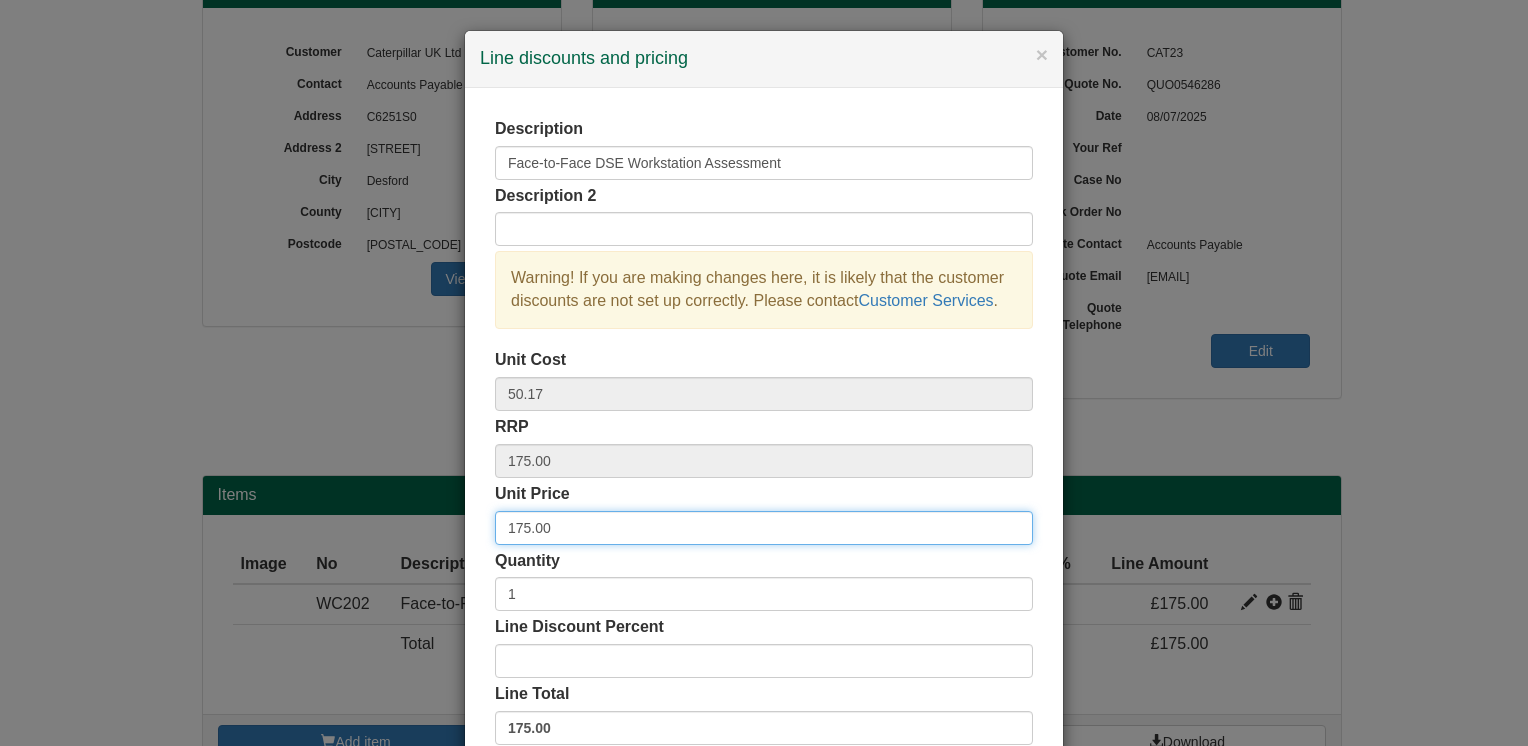 drag, startPoint x: 548, startPoint y: 530, endPoint x: 335, endPoint y: 450, distance: 227.52802 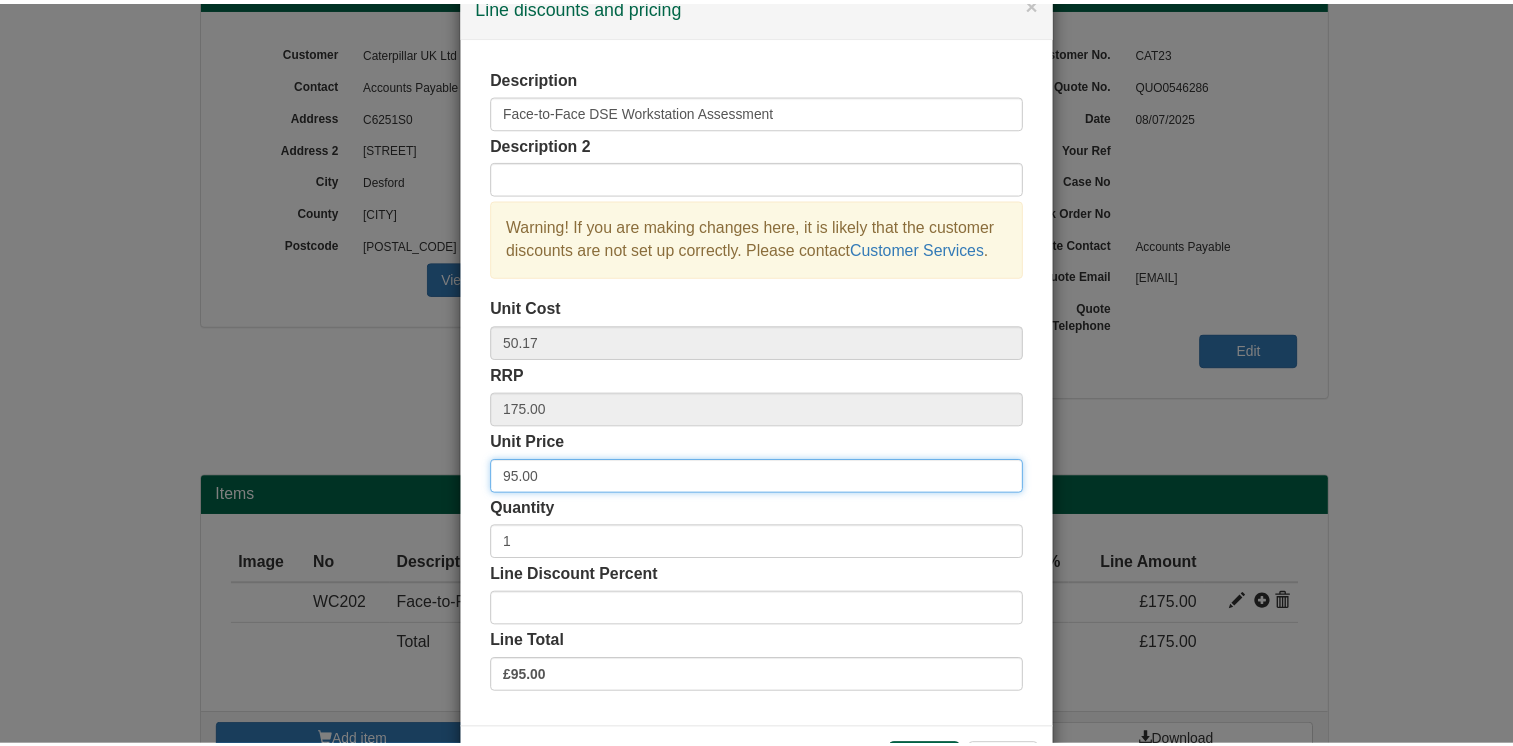 scroll, scrollTop: 100, scrollLeft: 0, axis: vertical 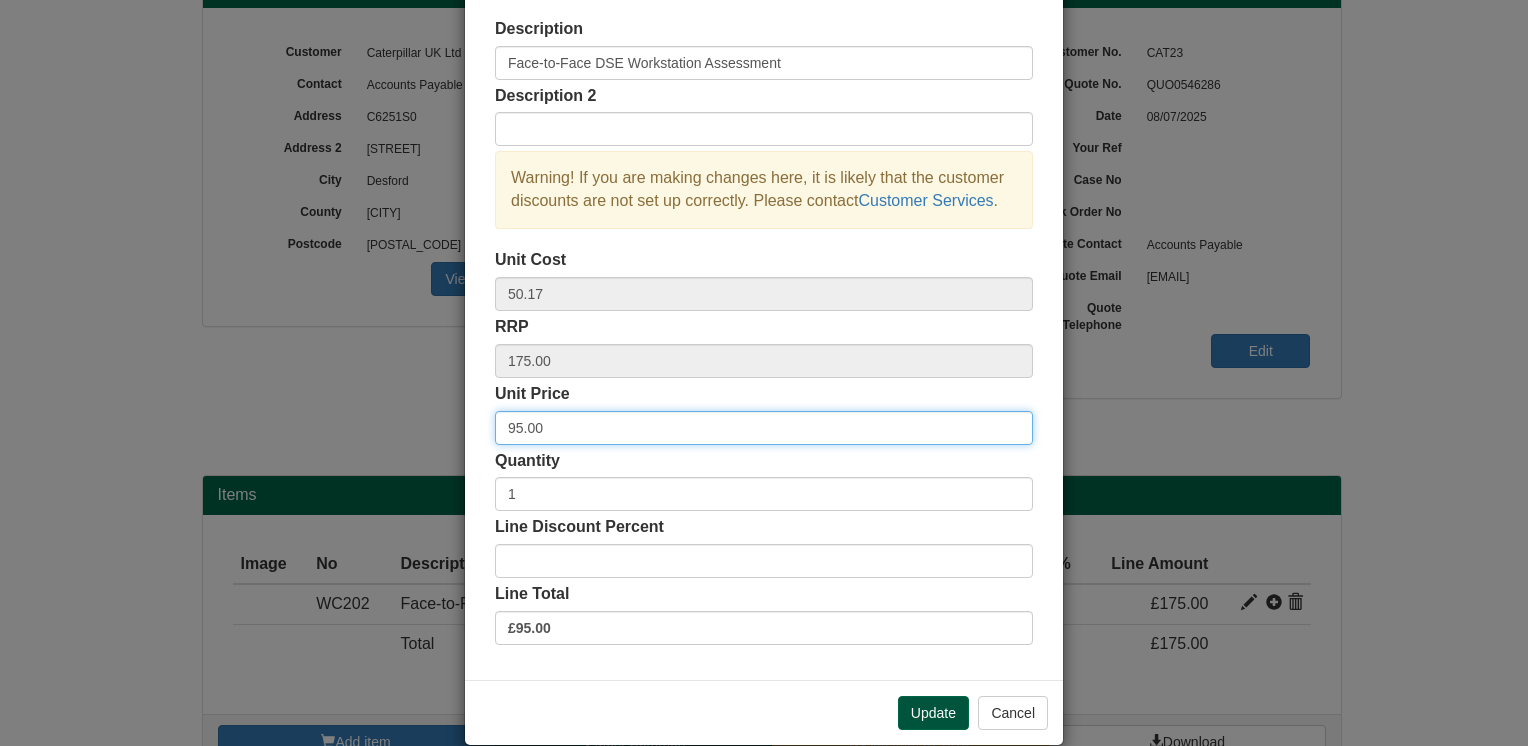 type on "95.00" 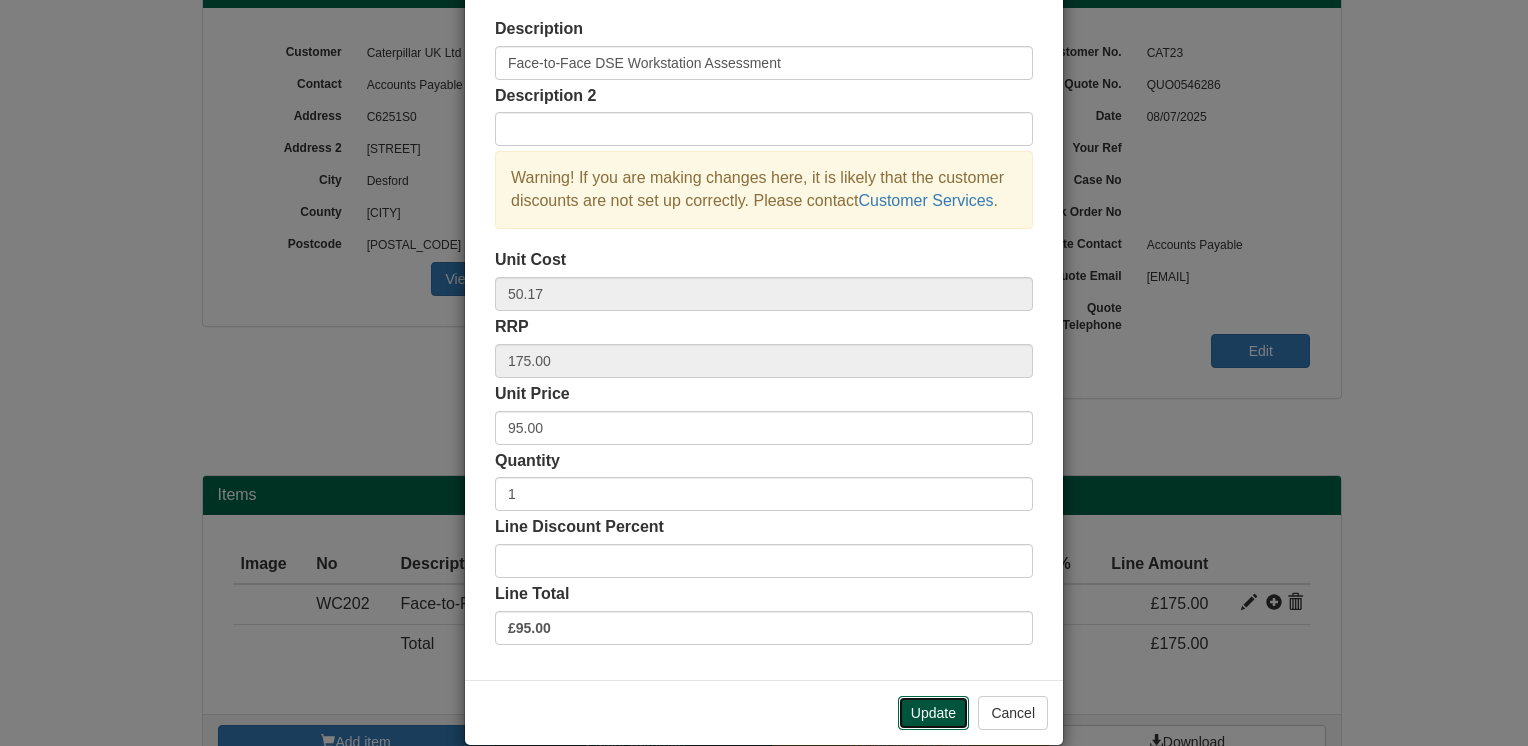 click on "Update" at bounding box center [933, 713] 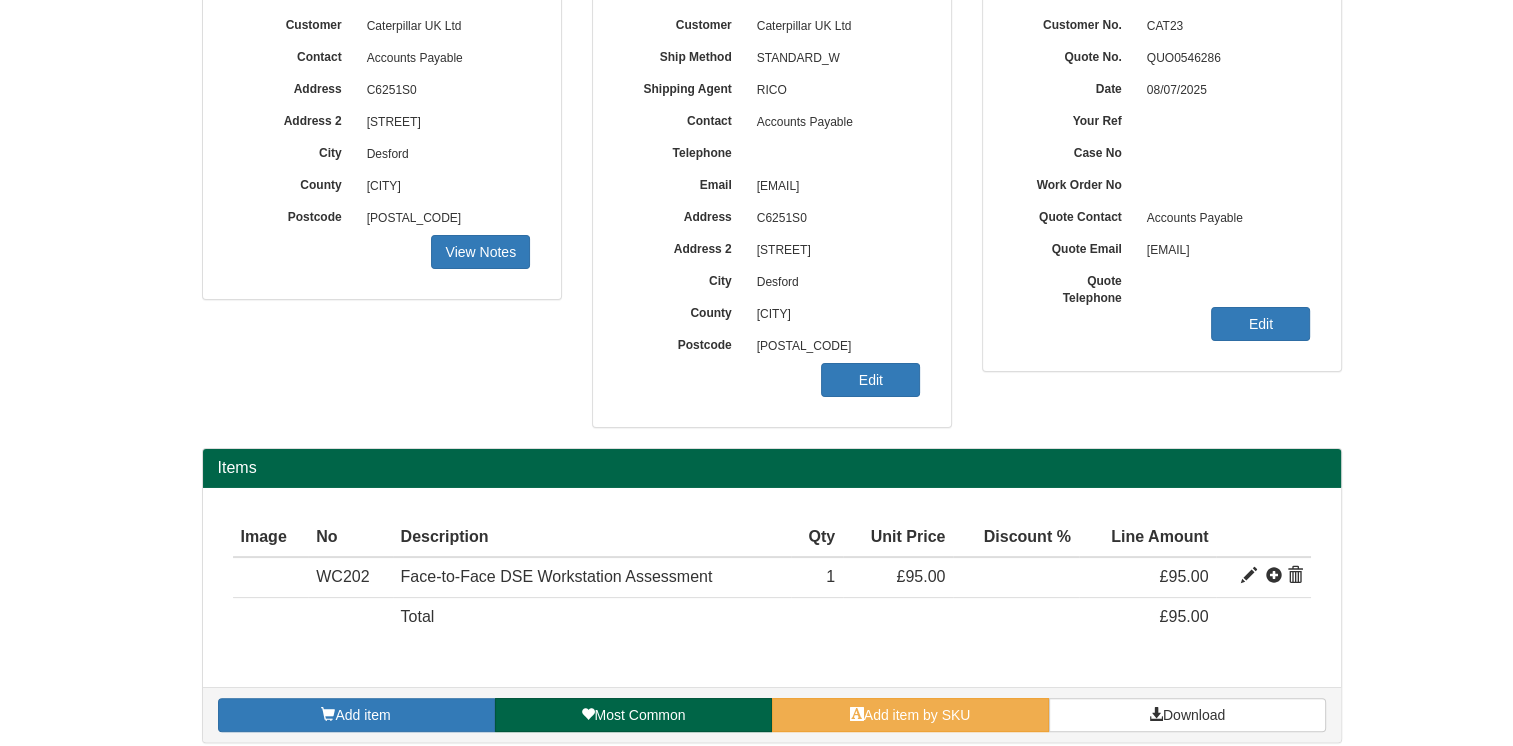 scroll, scrollTop: 264, scrollLeft: 0, axis: vertical 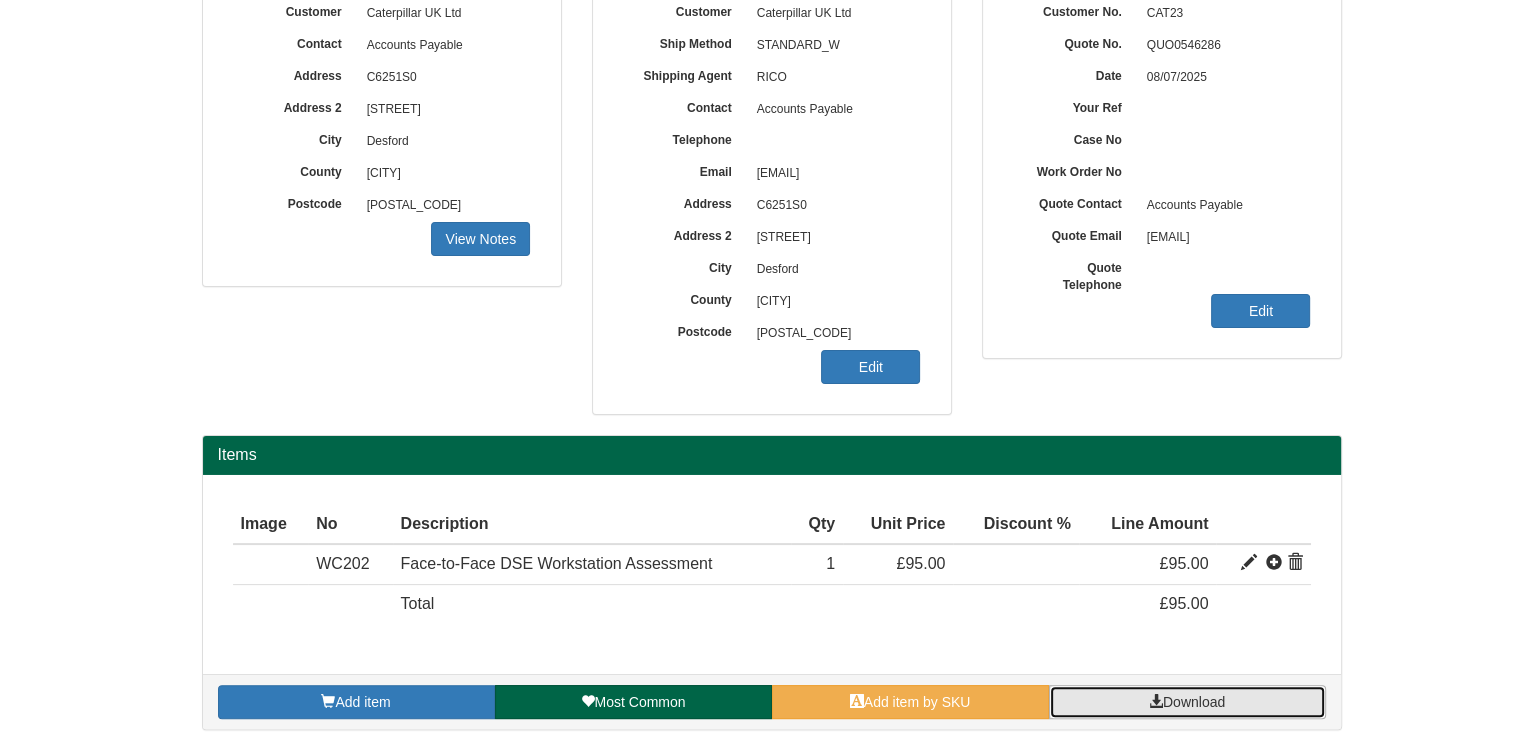 click on "Download" at bounding box center [1194, 702] 